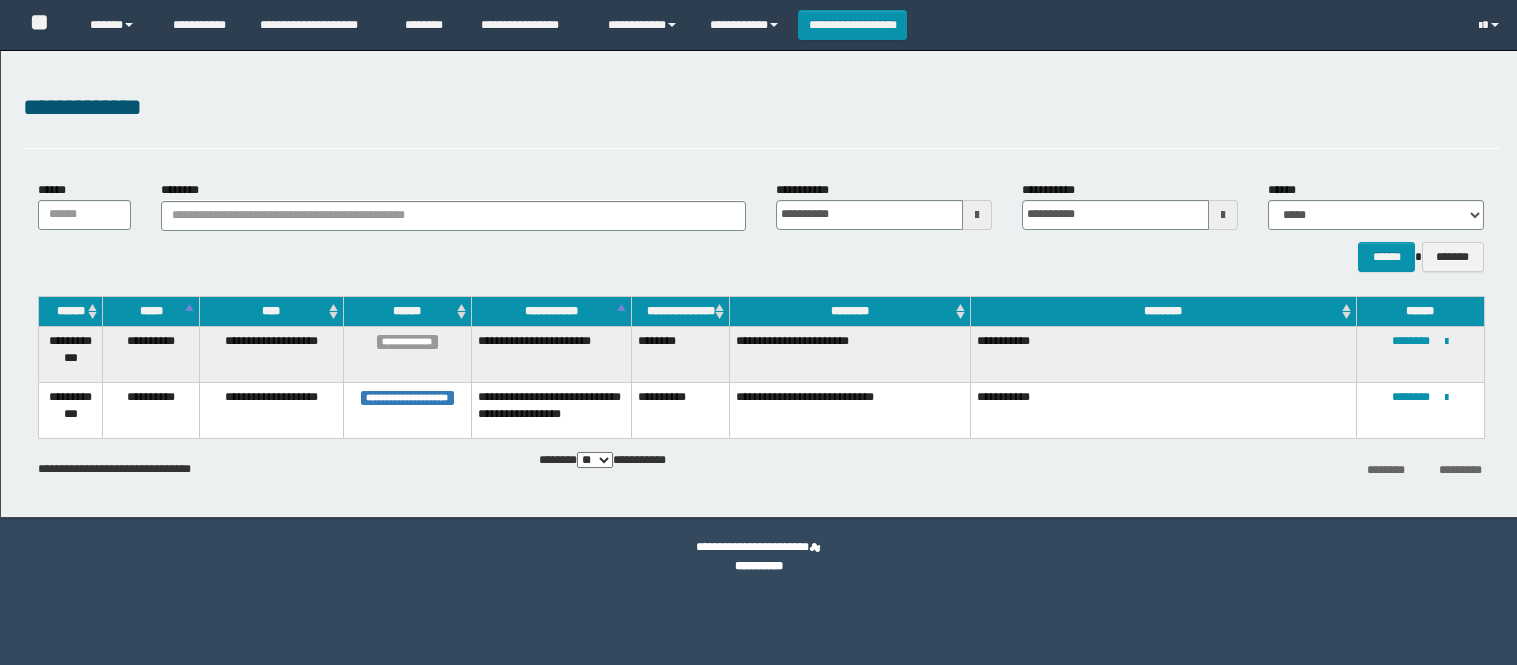 scroll, scrollTop: 0, scrollLeft: 0, axis: both 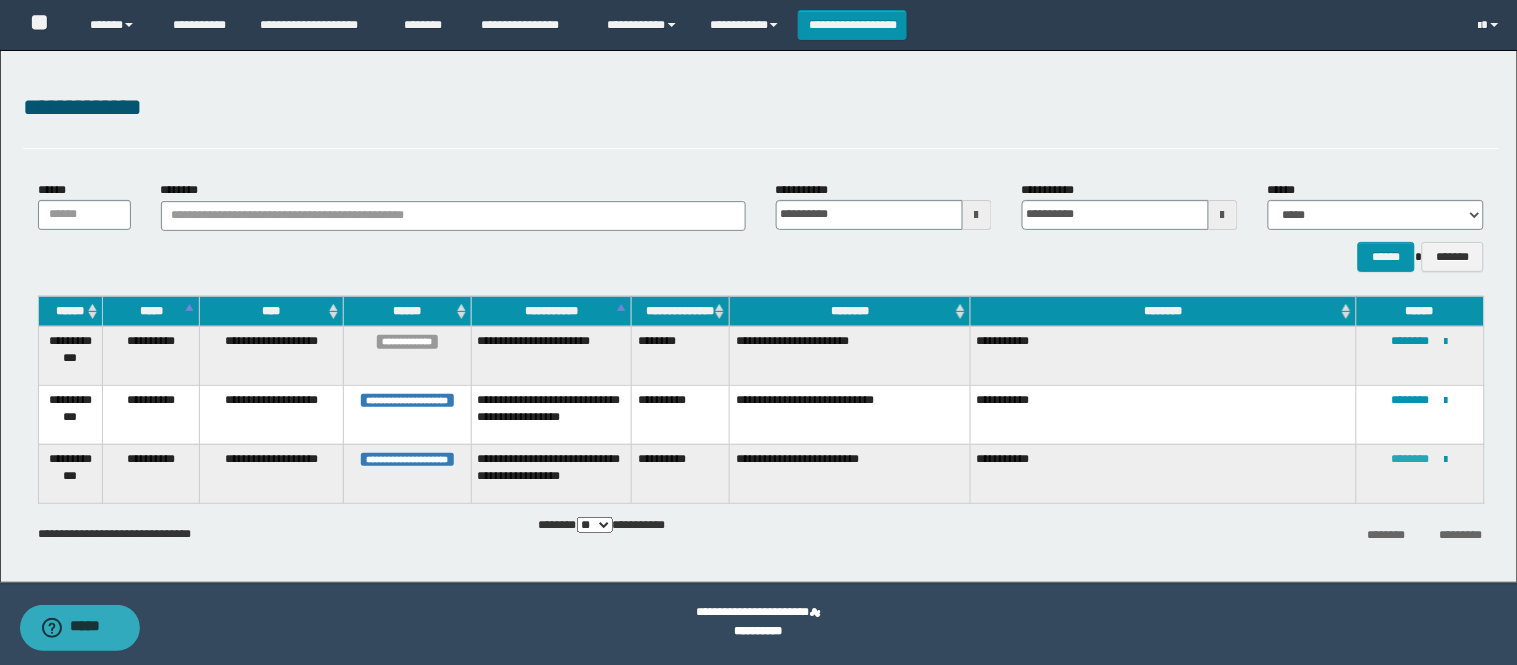 click on "********" at bounding box center (1411, 459) 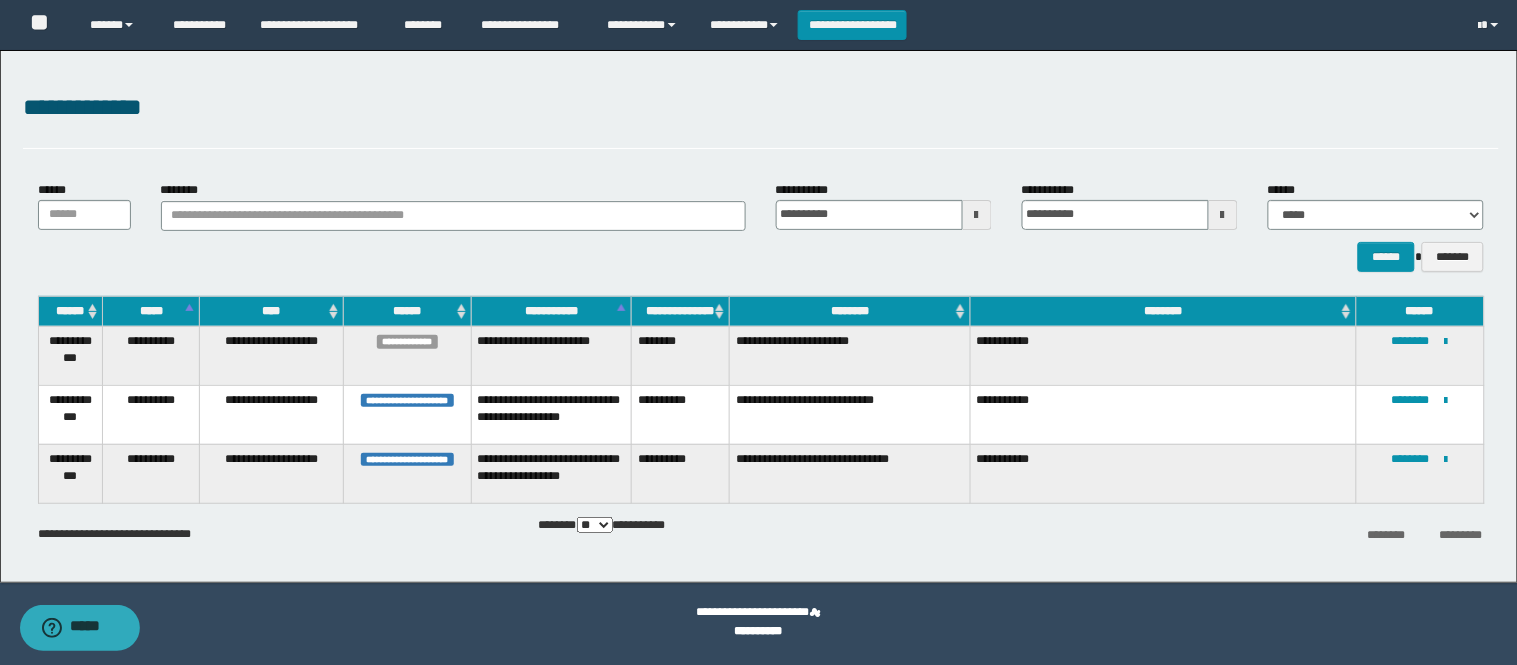 click on "**********" at bounding box center [761, 119] 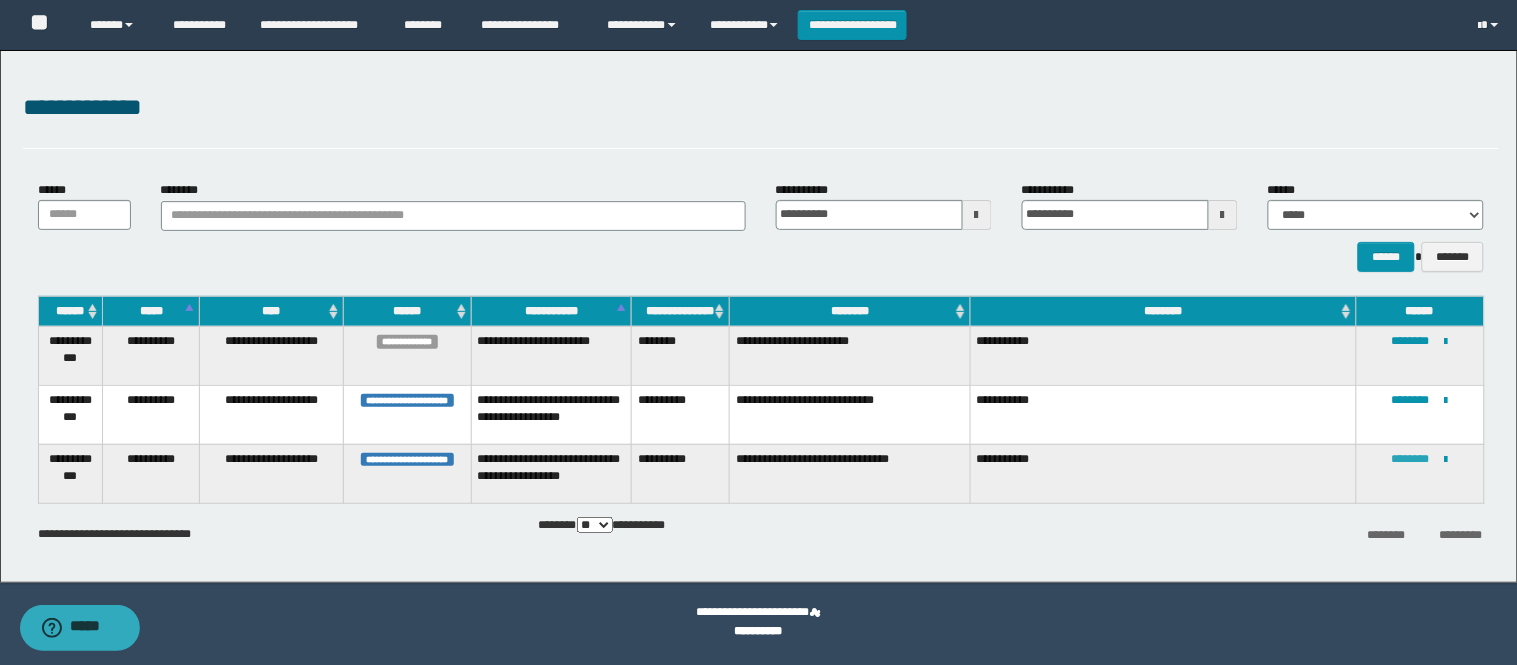 click on "********" at bounding box center [1411, 459] 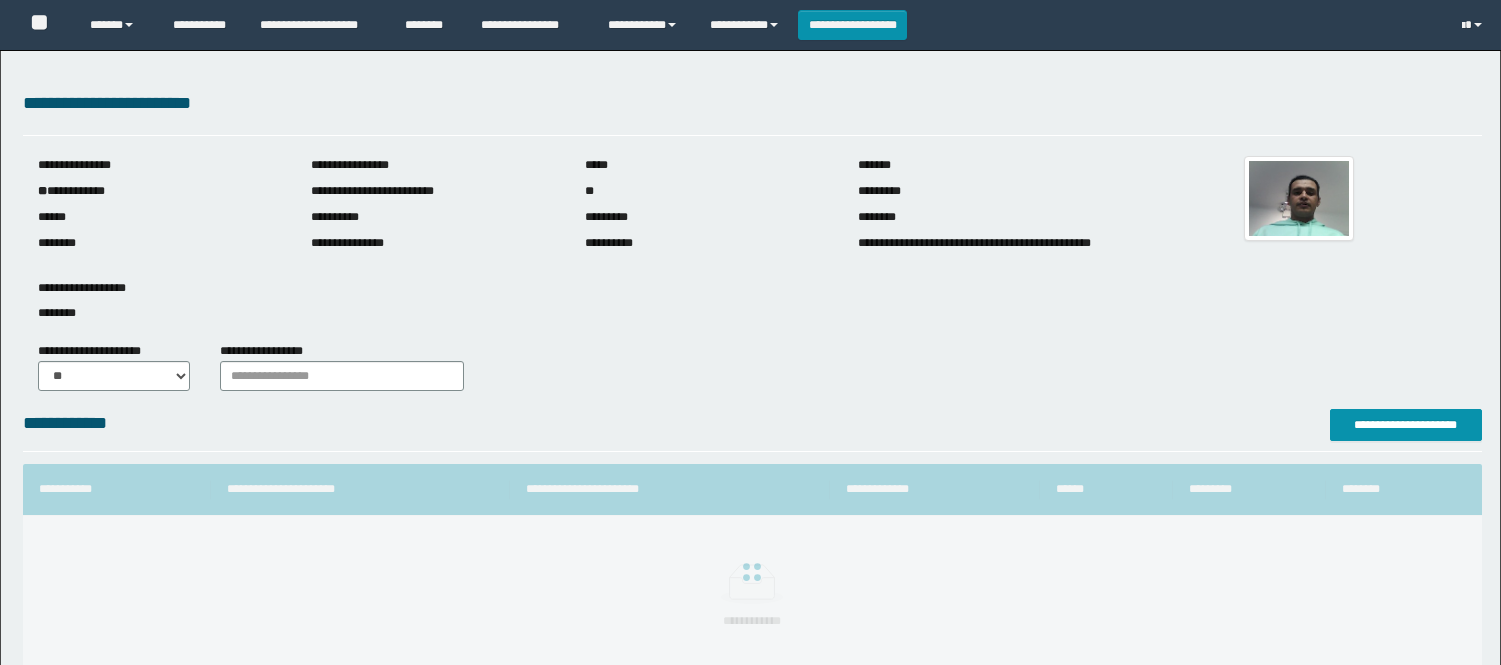 scroll, scrollTop: 0, scrollLeft: 0, axis: both 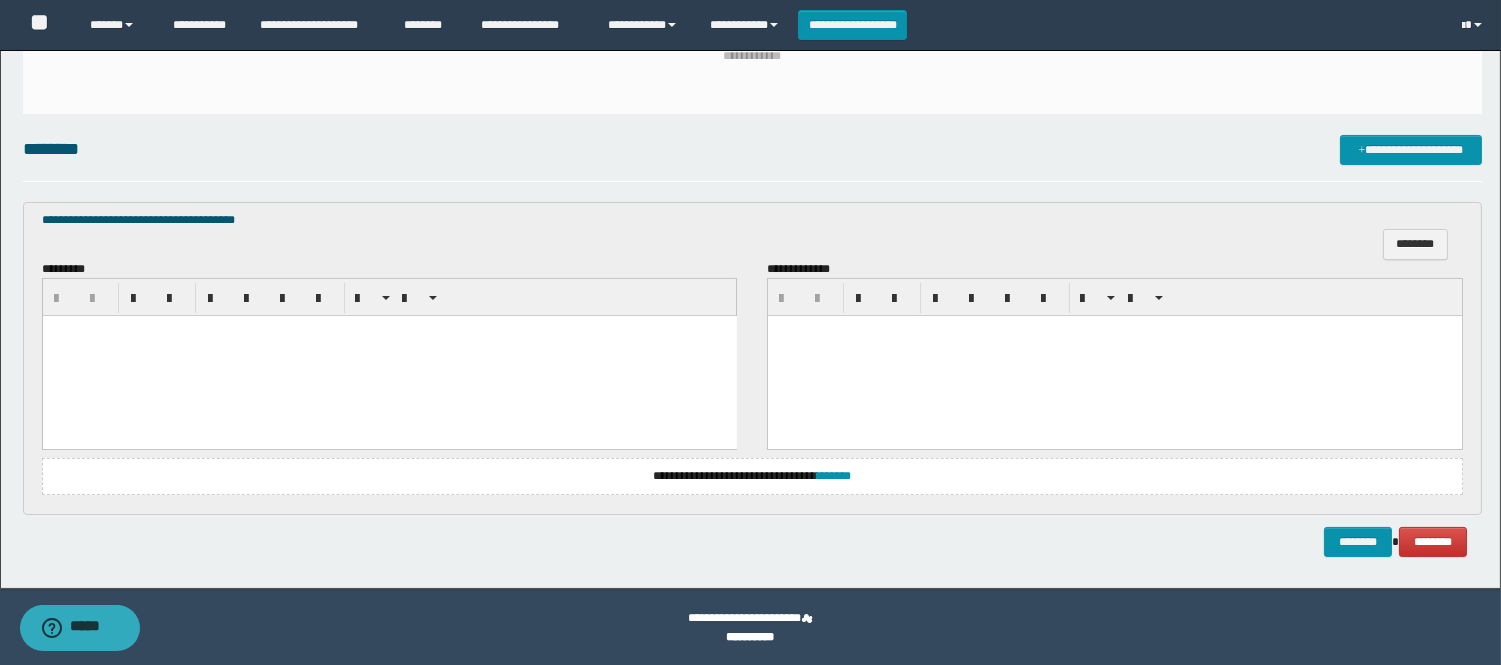 click at bounding box center (389, 356) 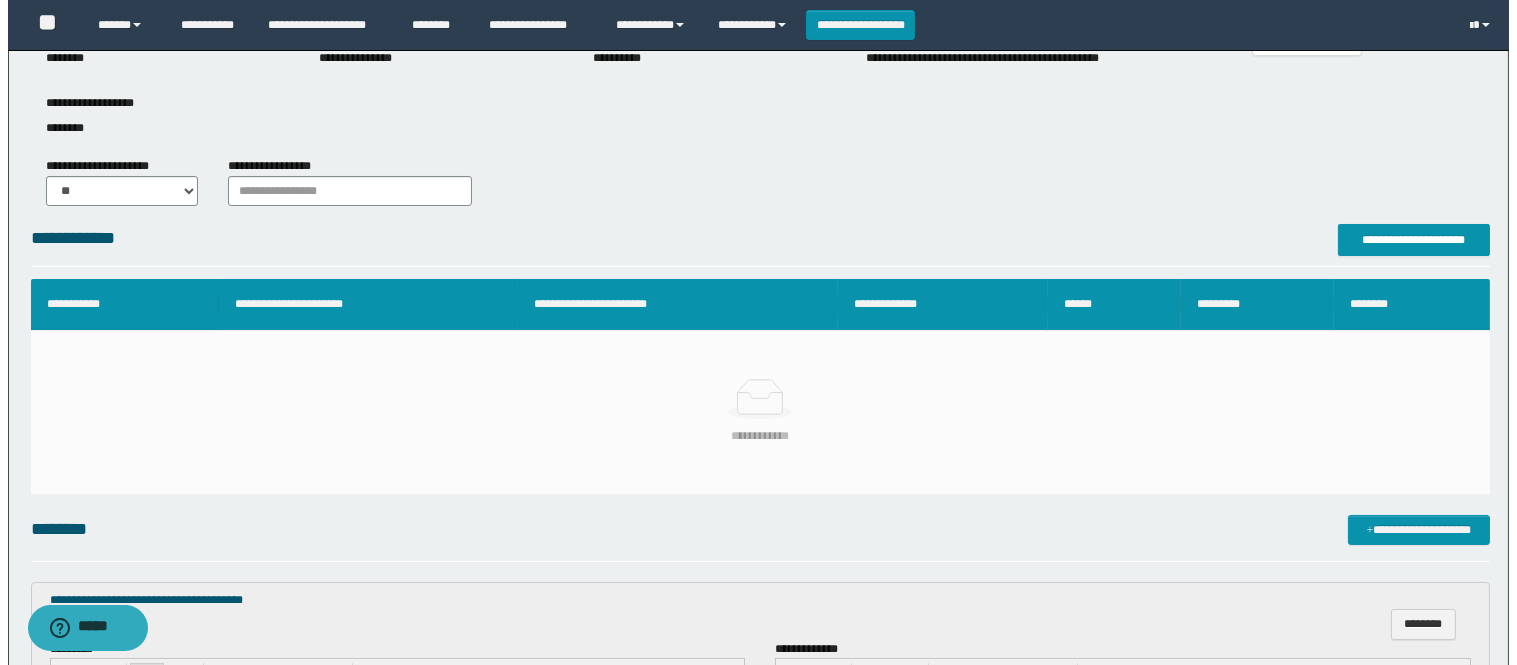 scroll, scrollTop: 10, scrollLeft: 0, axis: vertical 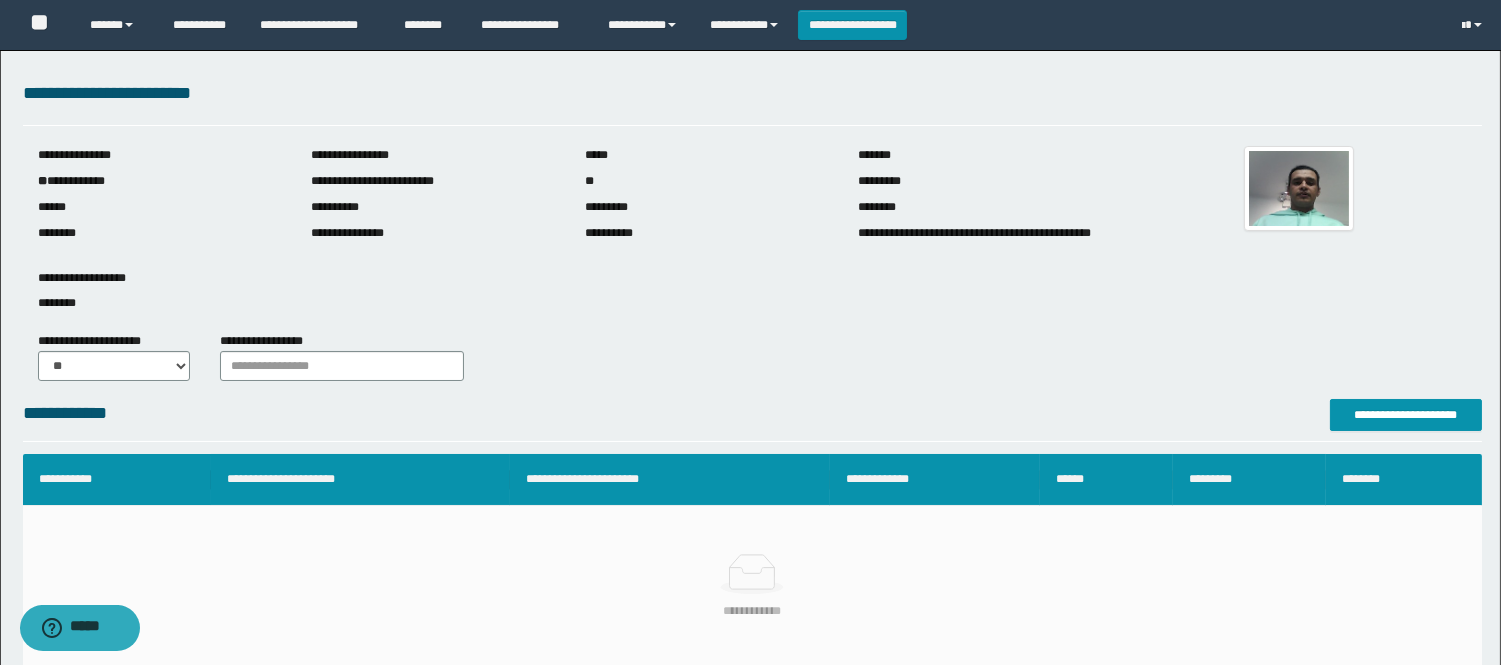 click on "**********" at bounding box center [750, 613] 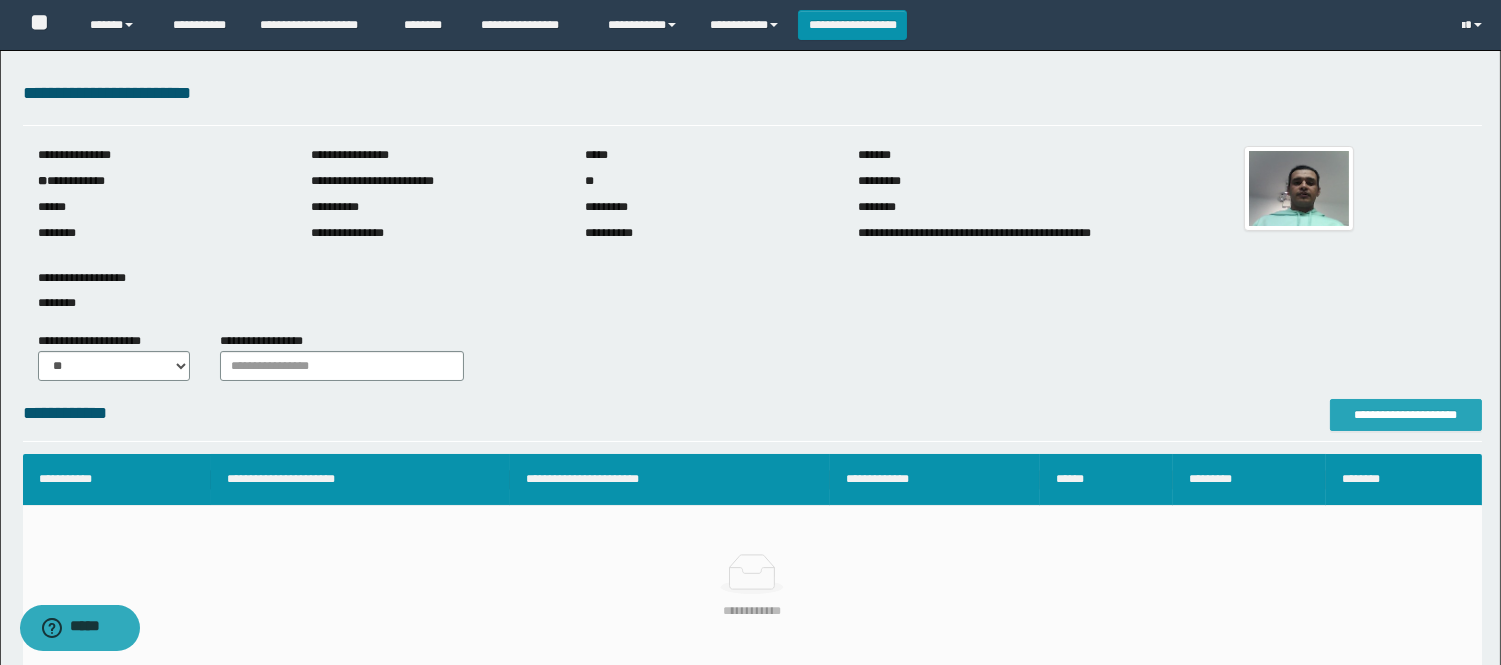 click on "**********" at bounding box center (1406, 415) 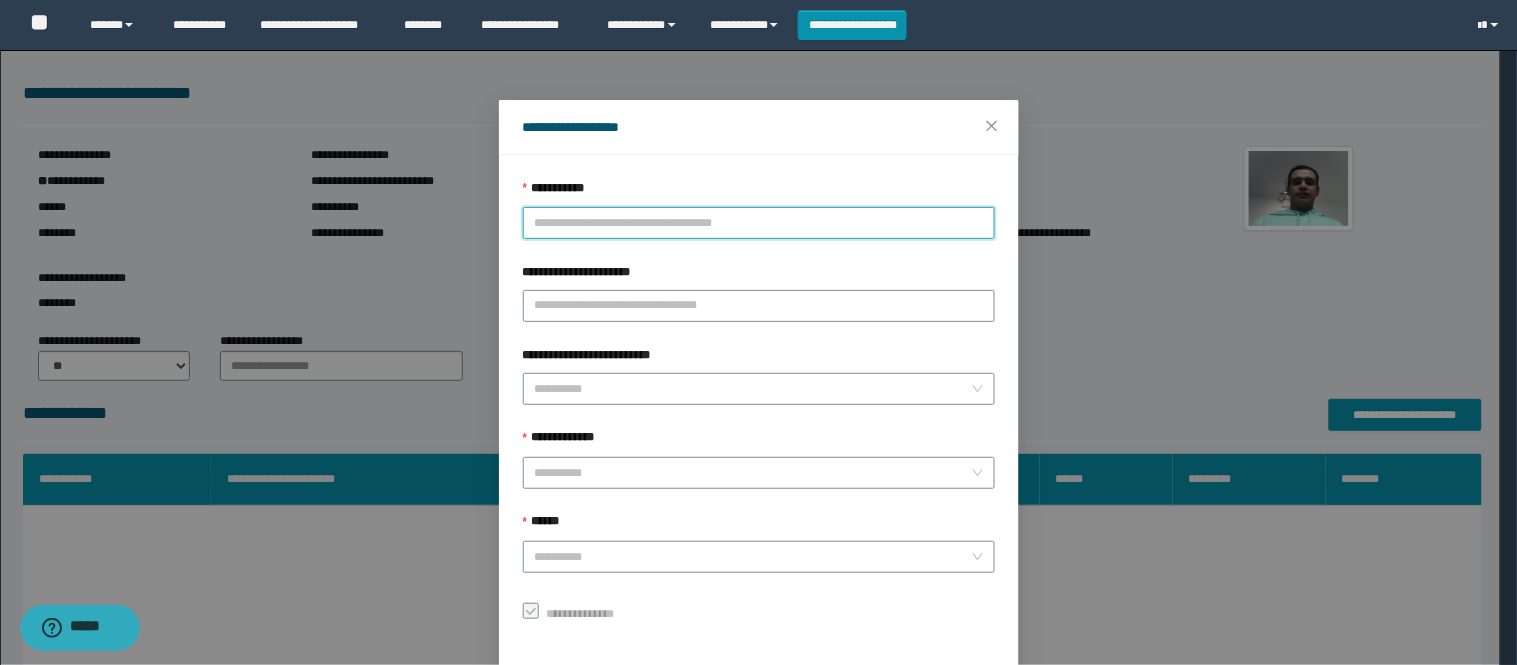click on "**********" at bounding box center [759, 223] 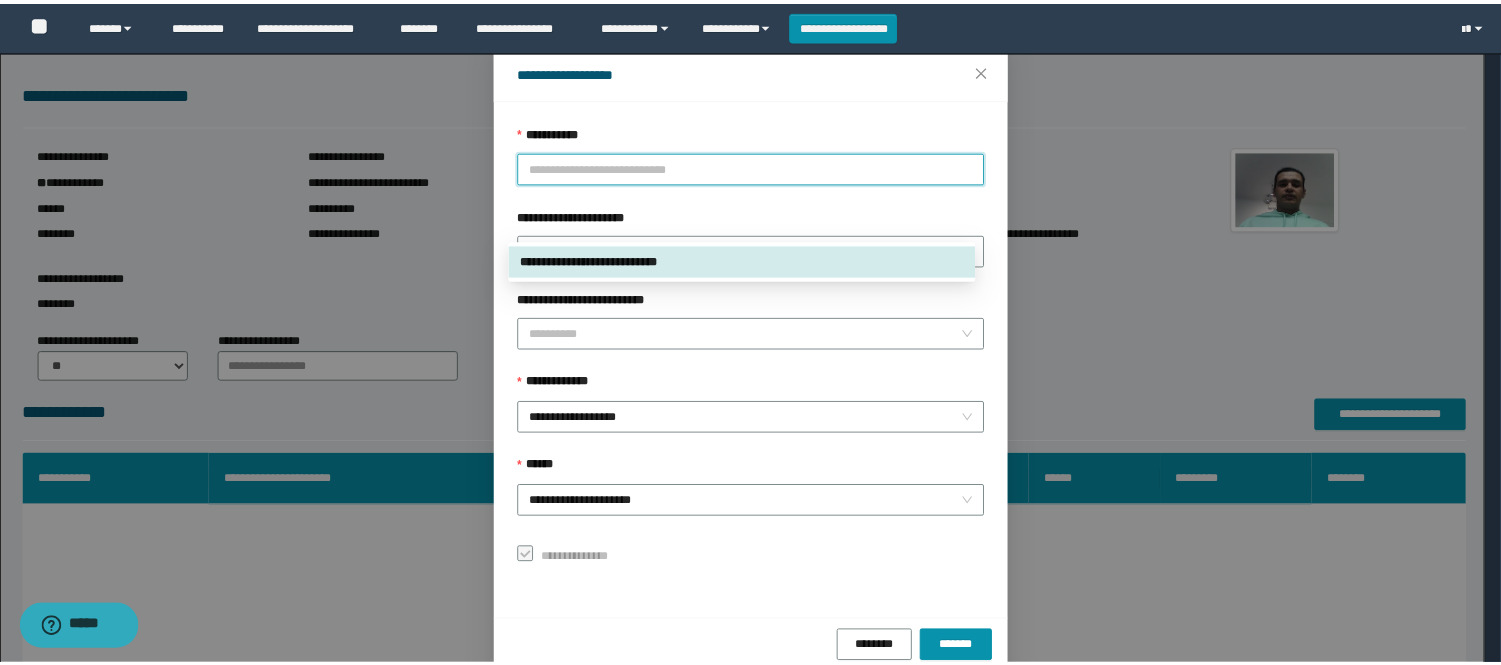 scroll, scrollTop: 87, scrollLeft: 0, axis: vertical 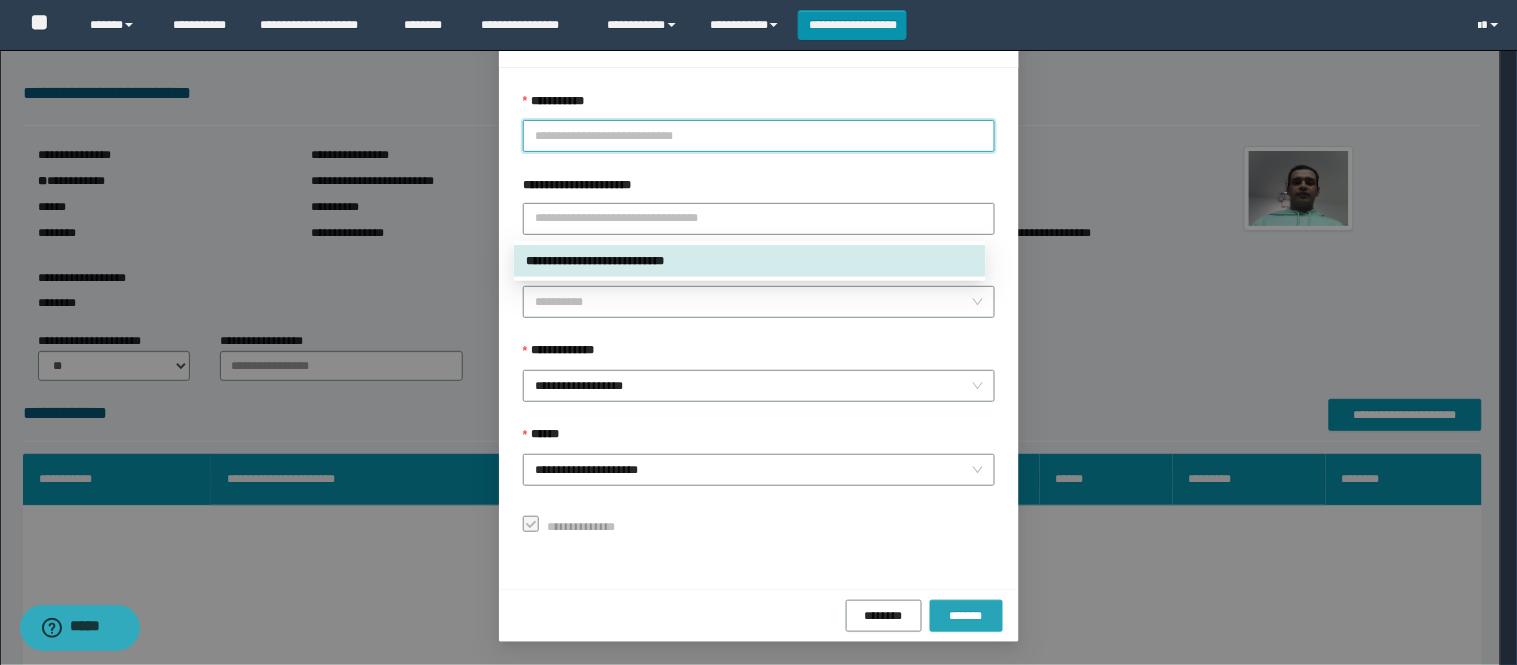 click on "*******" at bounding box center [966, 616] 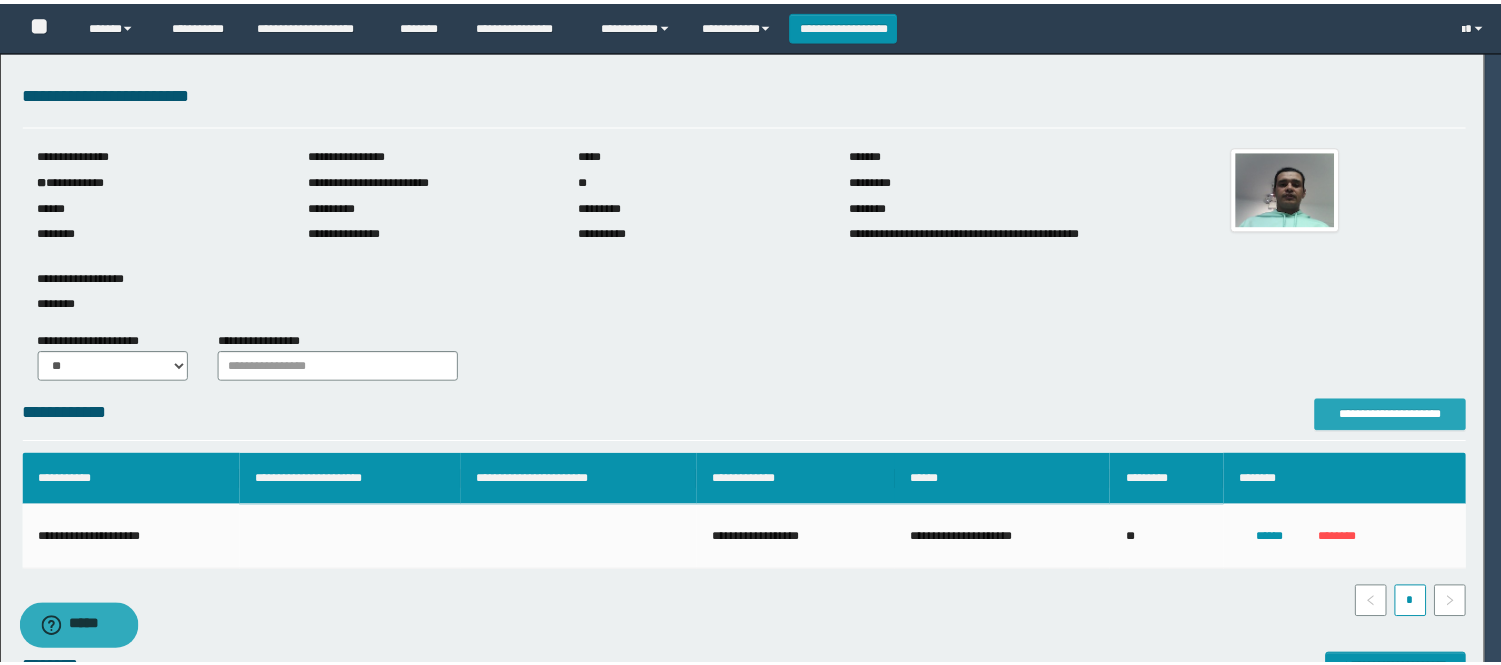 scroll, scrollTop: 0, scrollLeft: 0, axis: both 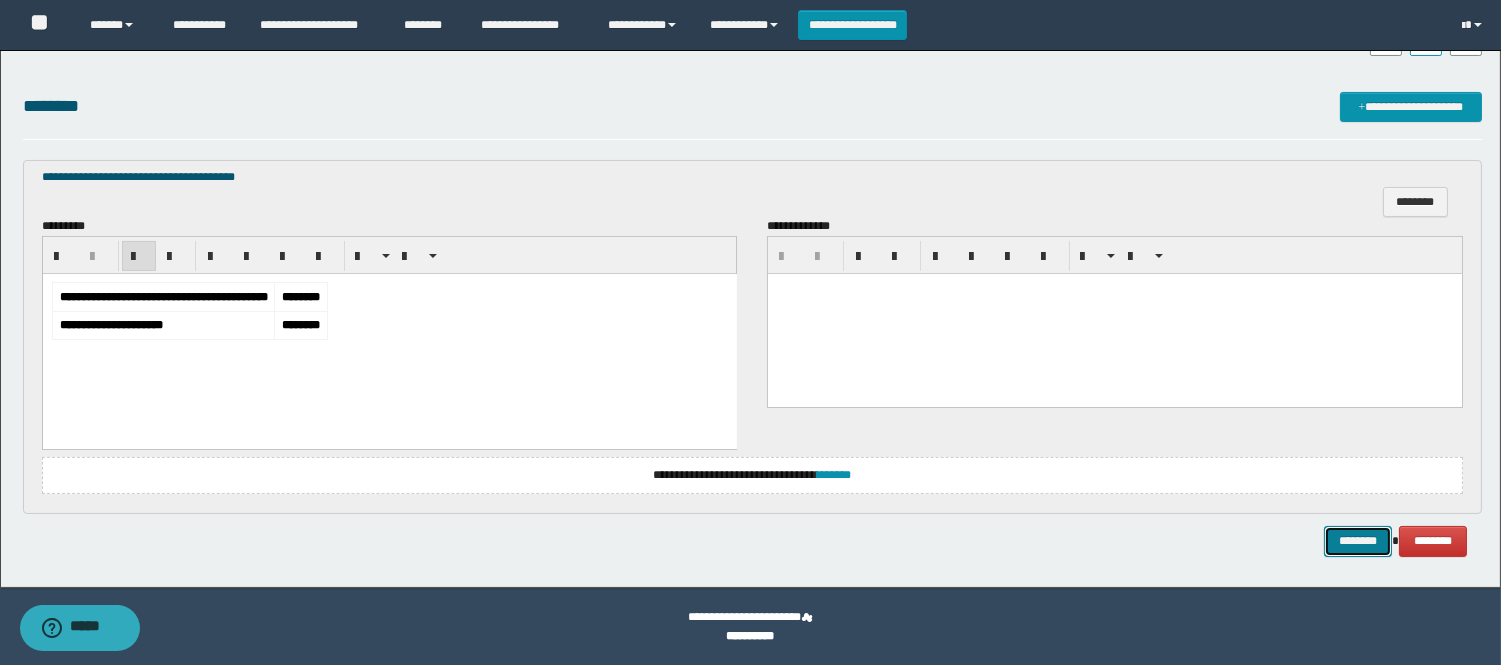 click on "********" at bounding box center [1358, 541] 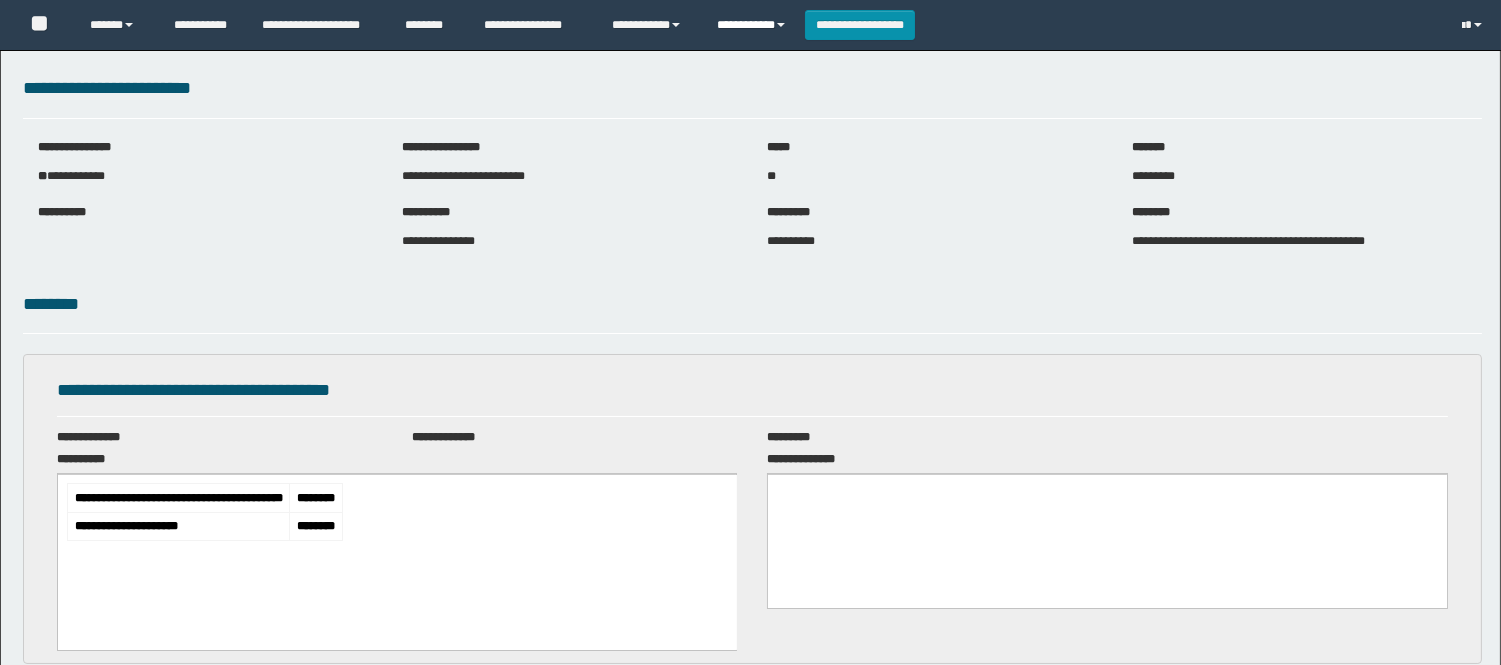 scroll, scrollTop: 0, scrollLeft: 0, axis: both 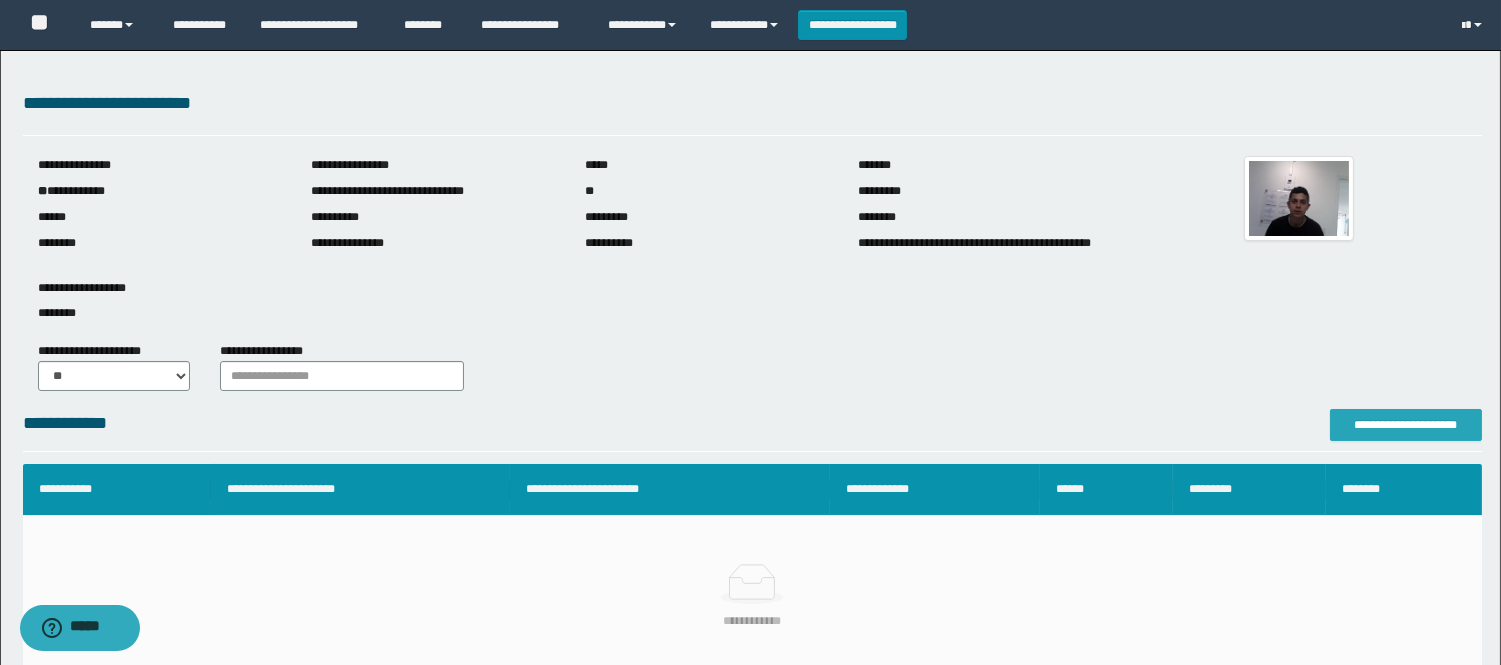 click on "**********" at bounding box center (1406, 425) 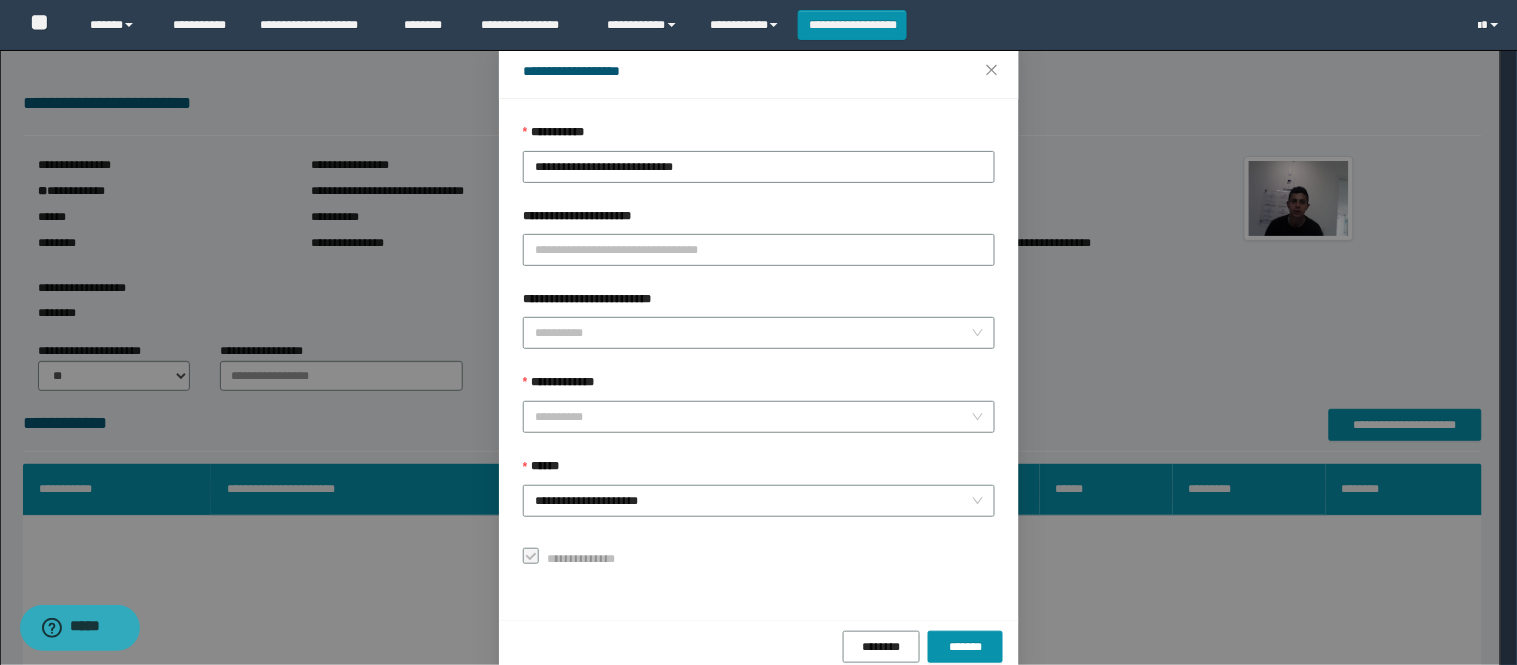 scroll, scrollTop: 87, scrollLeft: 0, axis: vertical 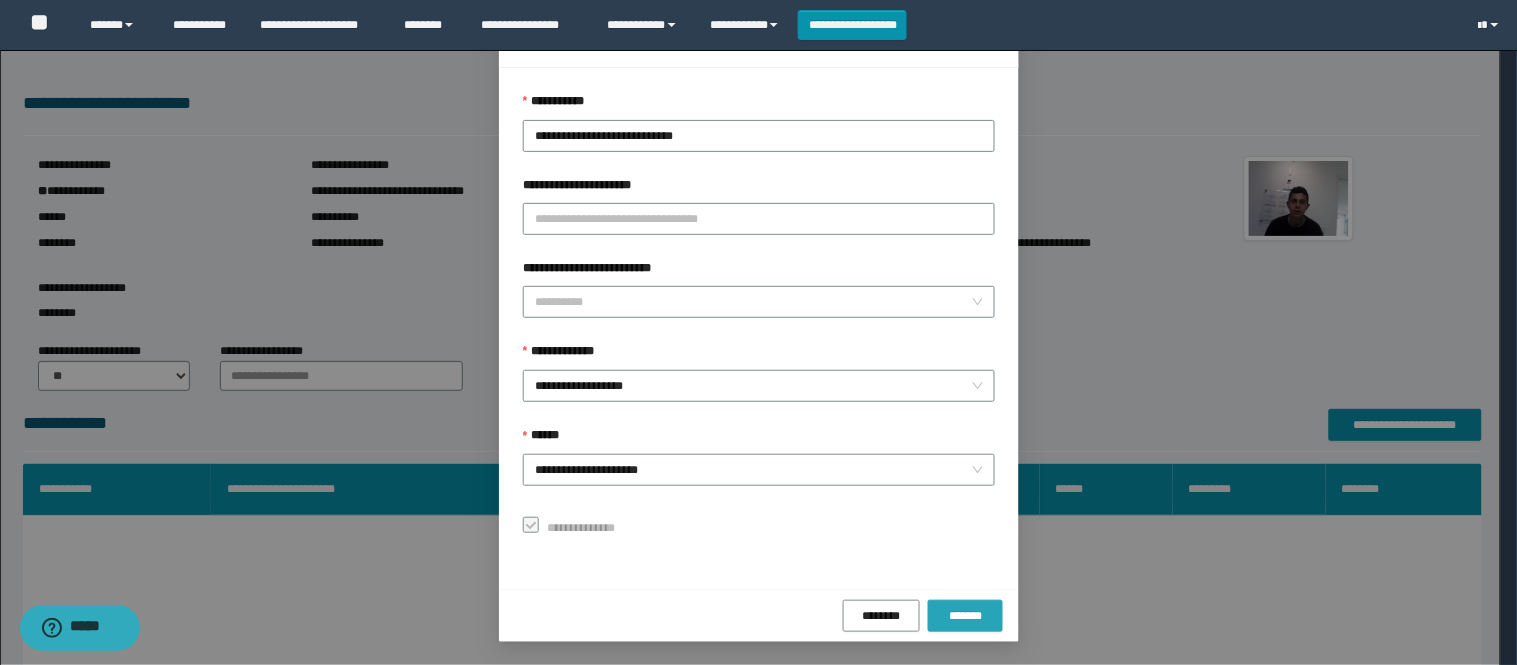click on "*******" at bounding box center (965, 616) 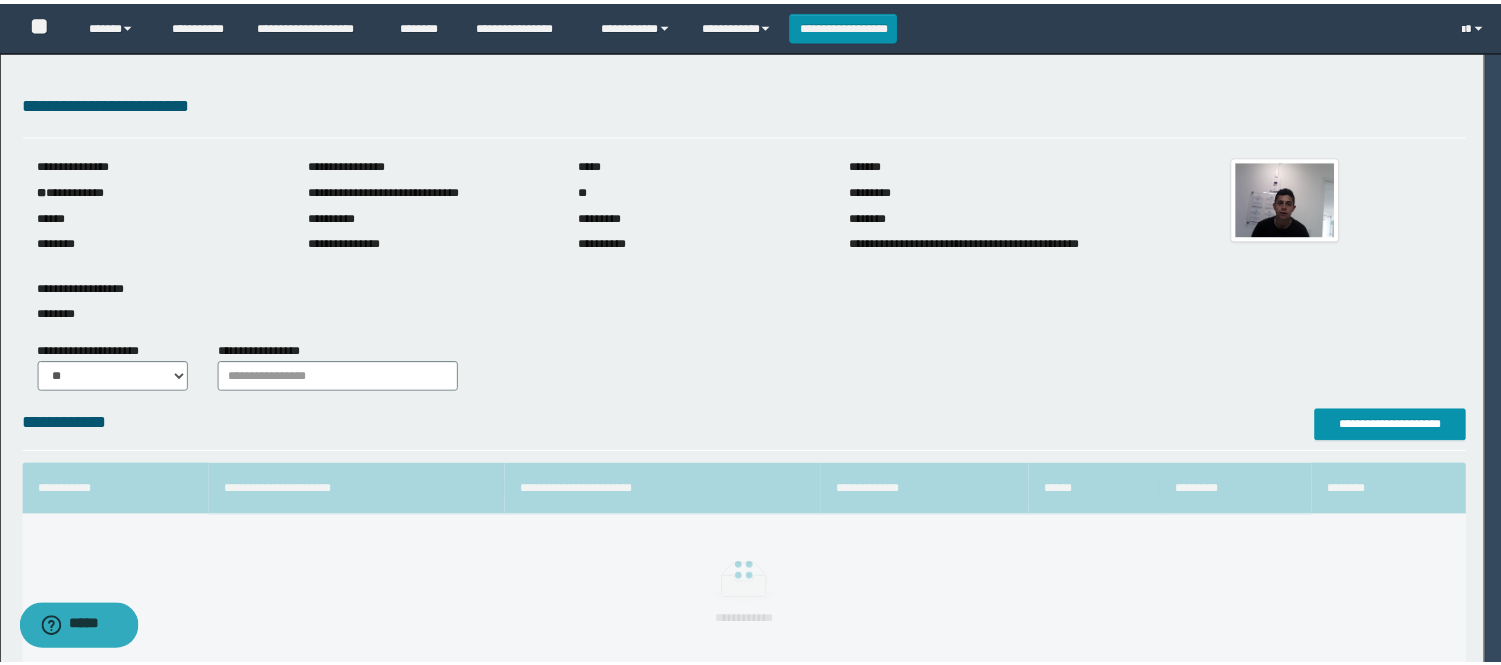 scroll, scrollTop: 41, scrollLeft: 0, axis: vertical 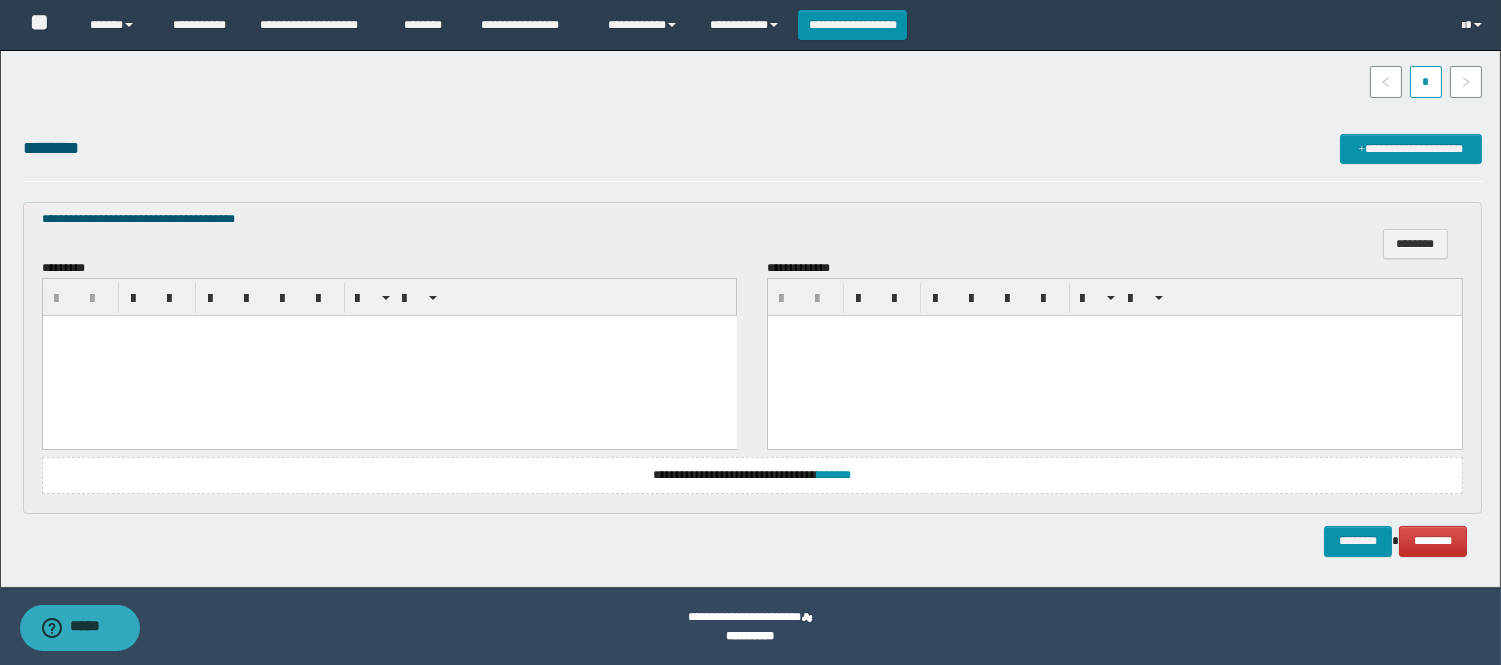 click at bounding box center (389, 355) 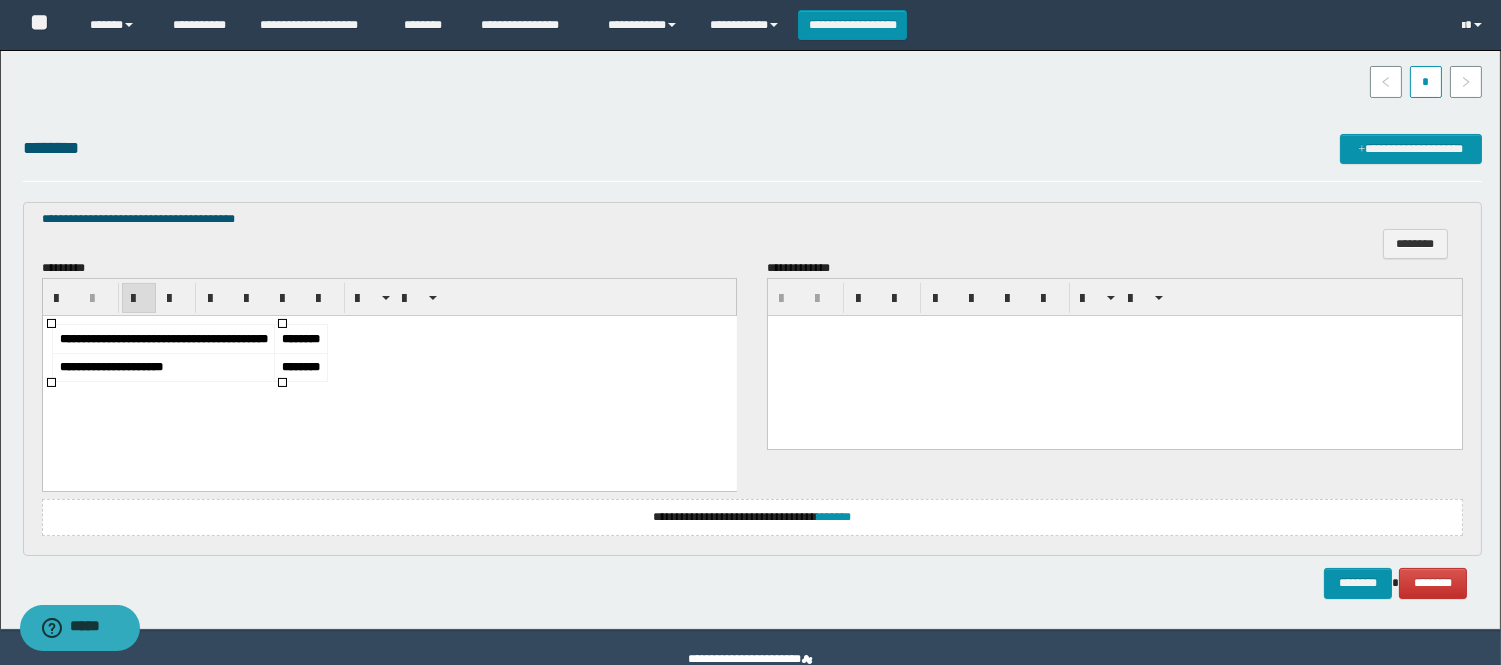 click on "********" at bounding box center (300, 366) 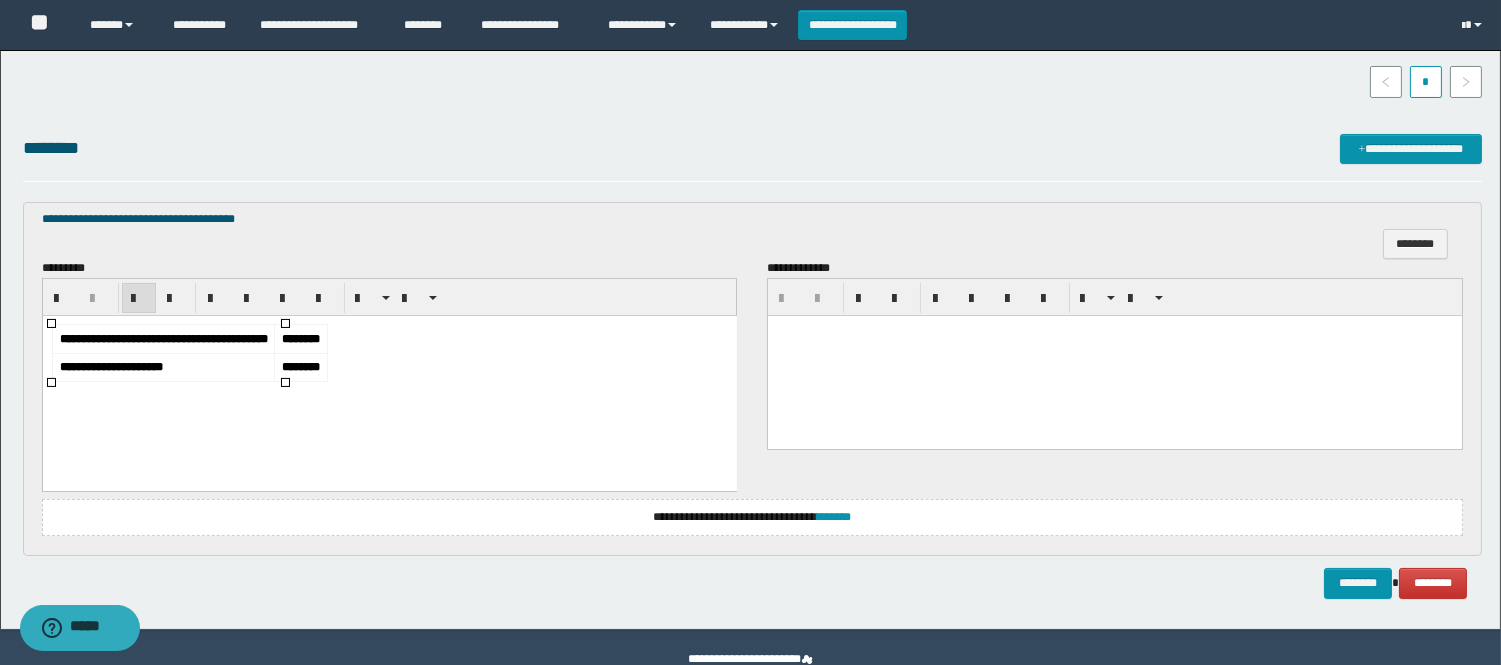 click on "**********" at bounding box center (389, 377) 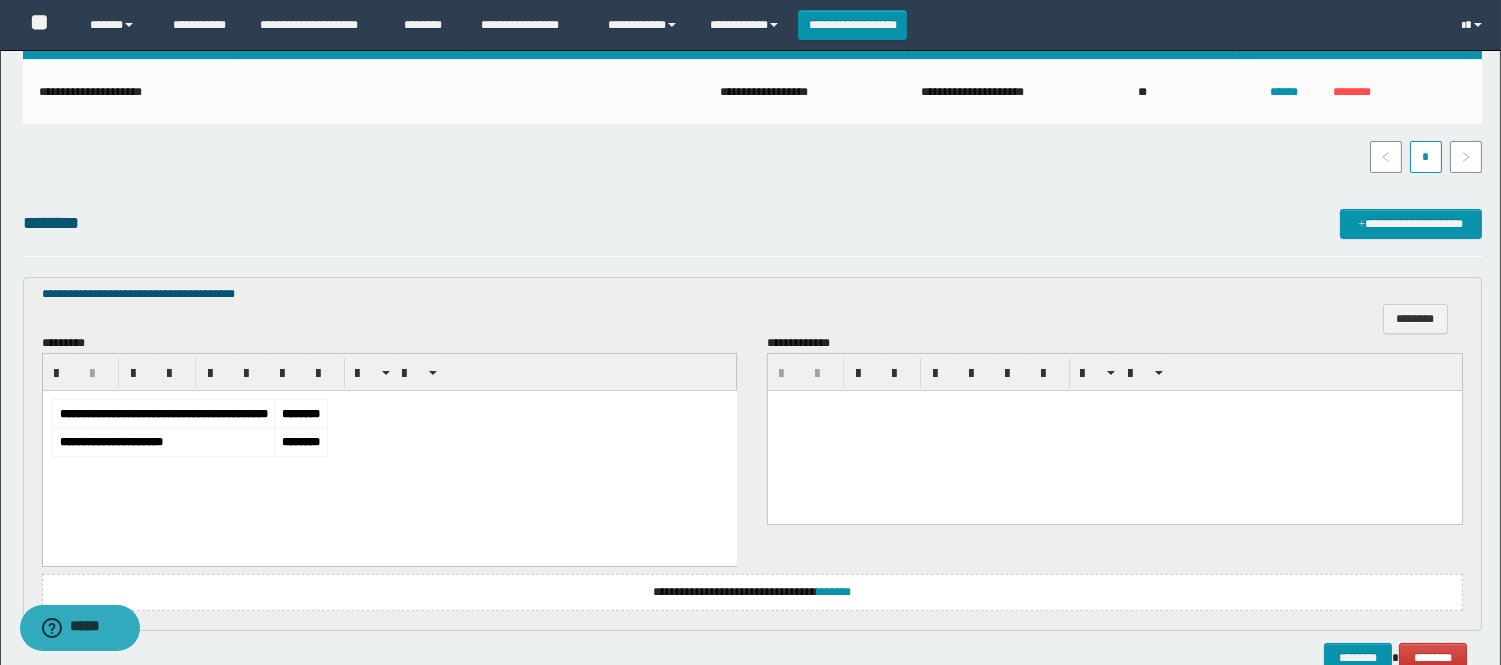 scroll, scrollTop: 573, scrollLeft: 0, axis: vertical 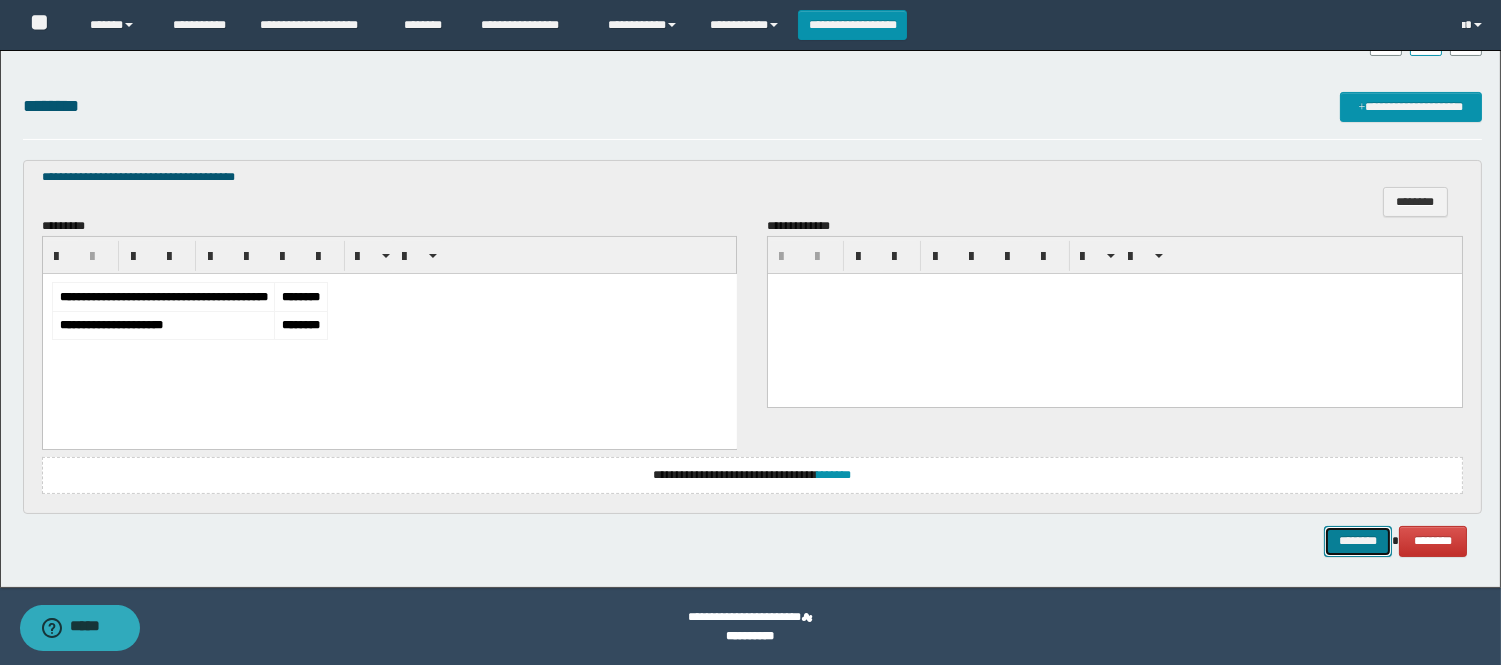 click on "********" at bounding box center (1358, 541) 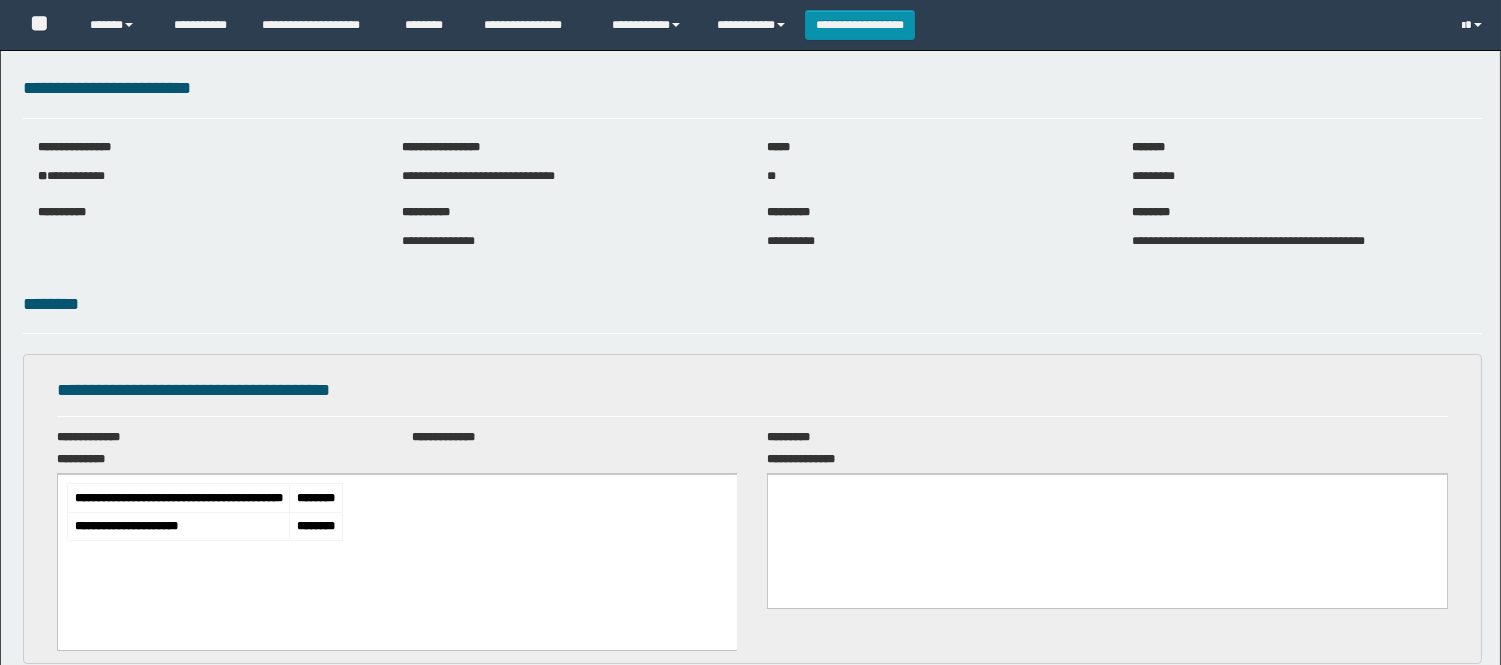 scroll, scrollTop: 0, scrollLeft: 0, axis: both 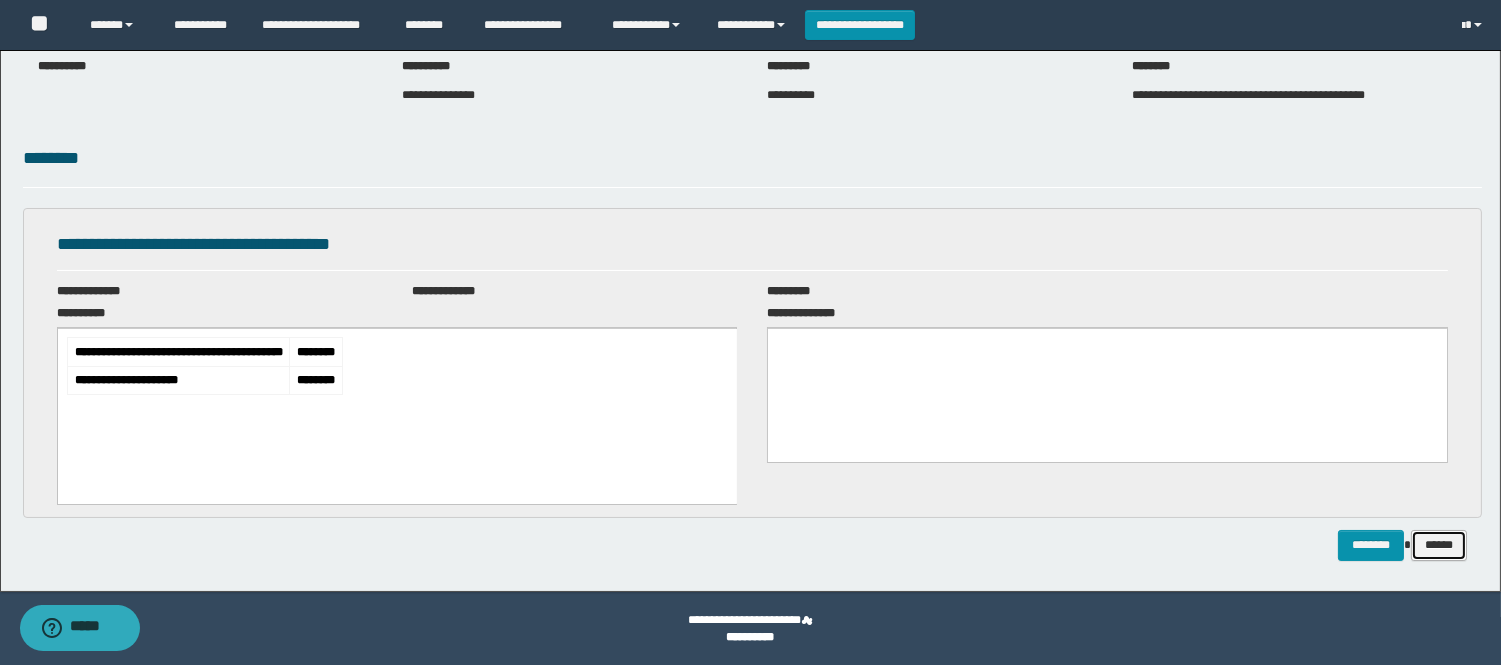 click on "******" at bounding box center (1439, 545) 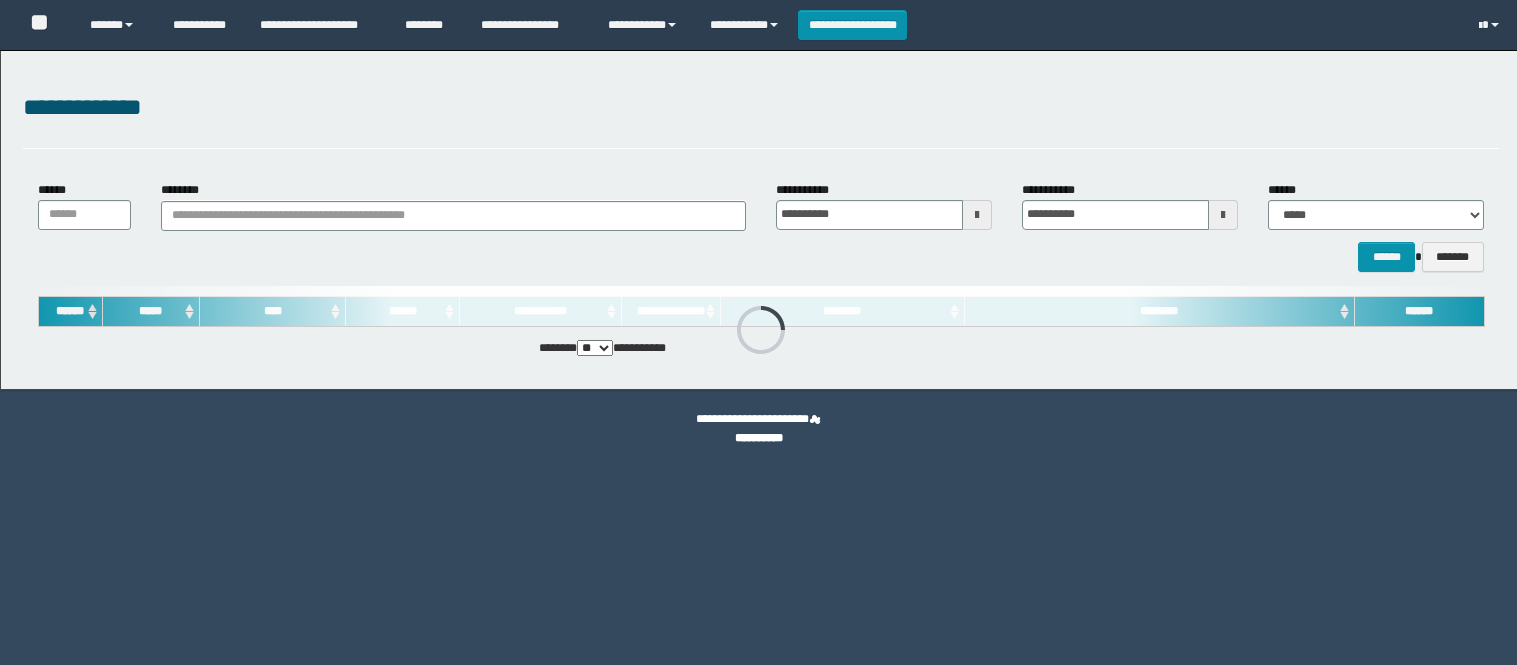 scroll, scrollTop: 0, scrollLeft: 0, axis: both 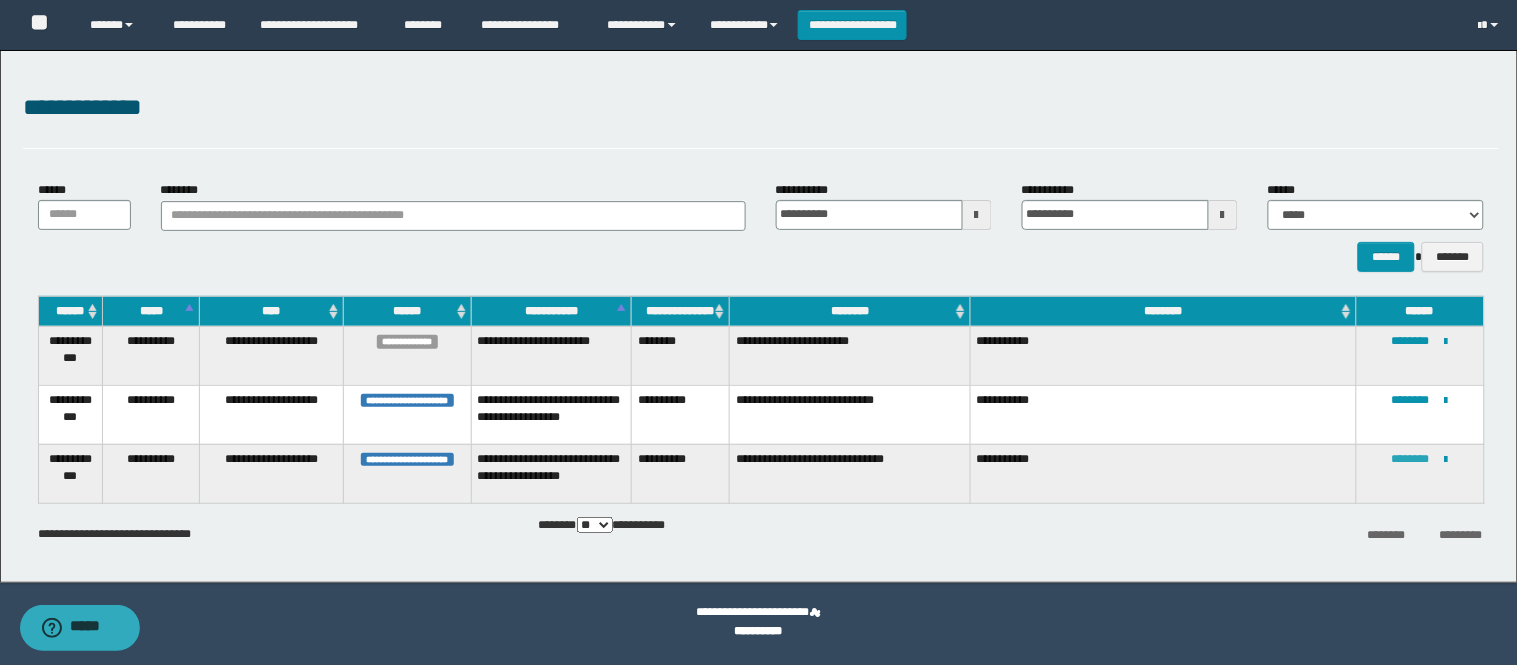 click on "********" at bounding box center [1411, 459] 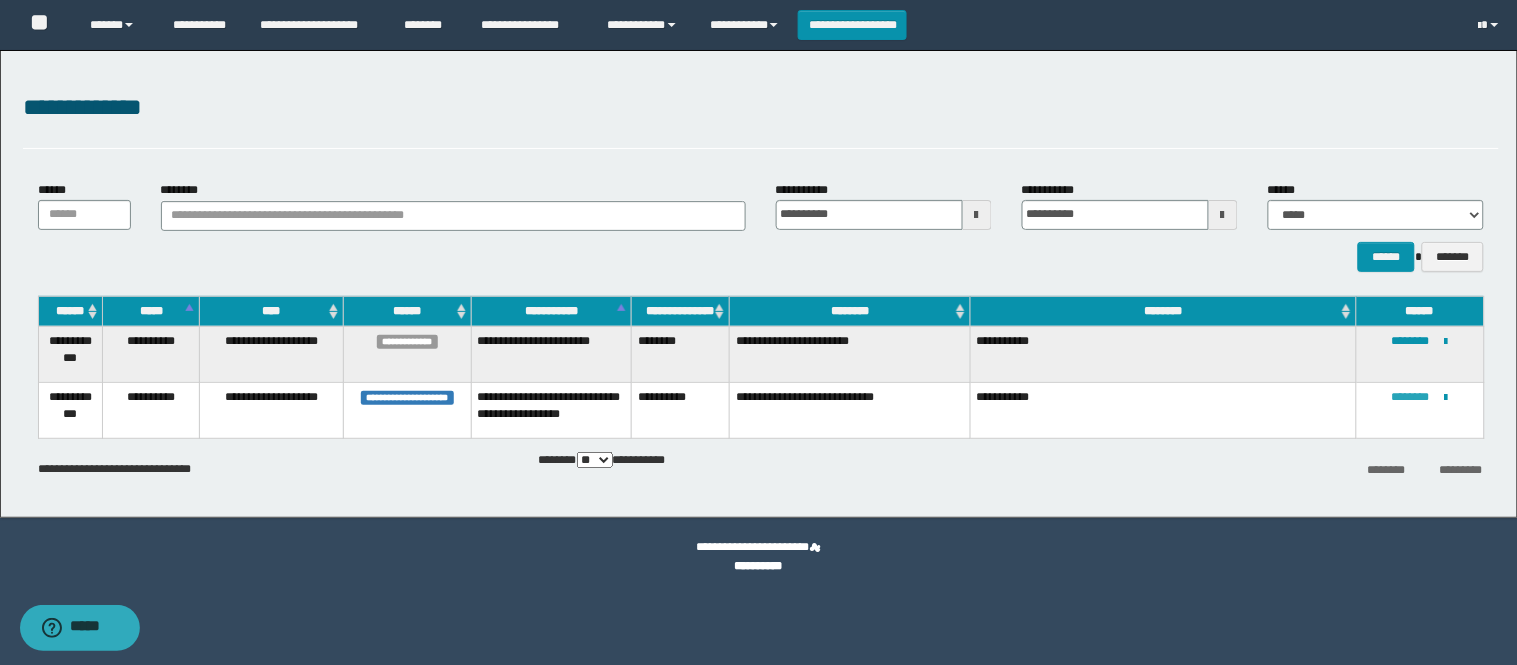 click on "********" at bounding box center [1411, 397] 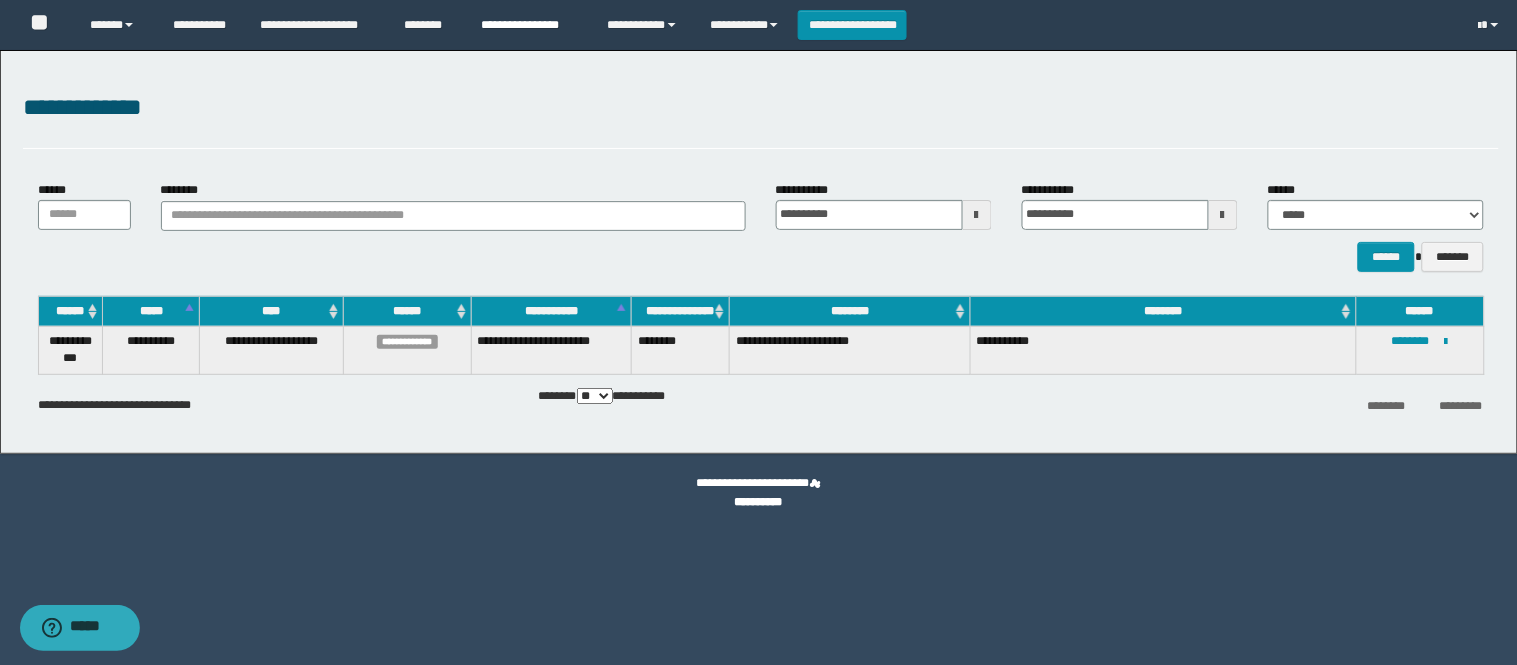 click on "**********" at bounding box center [529, 25] 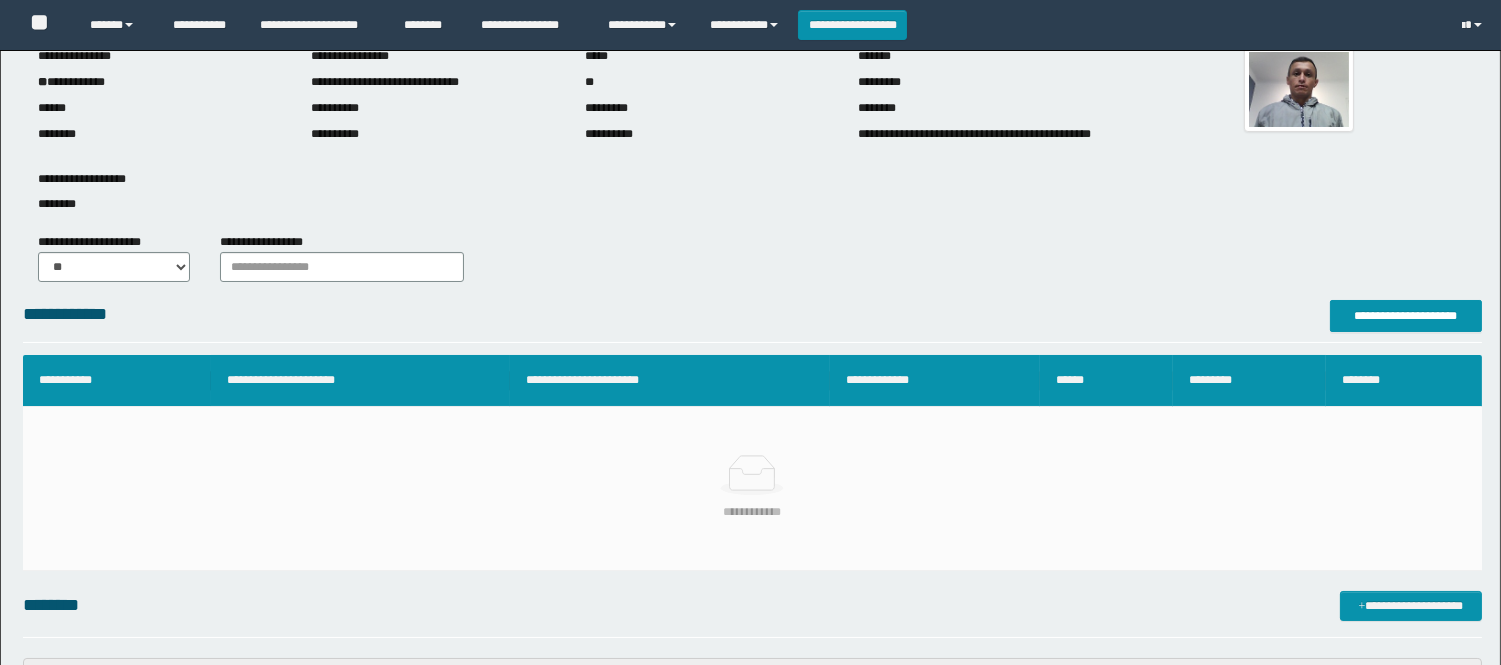 scroll, scrollTop: 0, scrollLeft: 0, axis: both 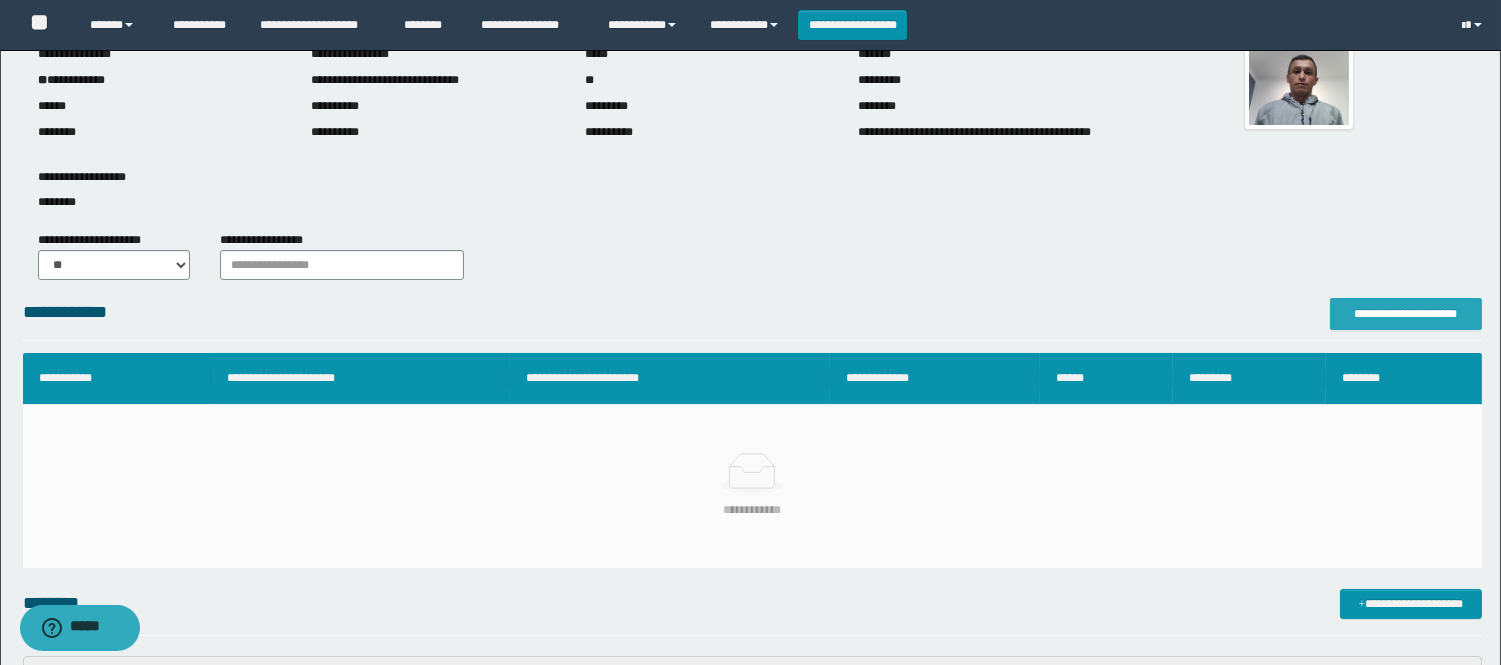 click on "**********" at bounding box center [1406, 314] 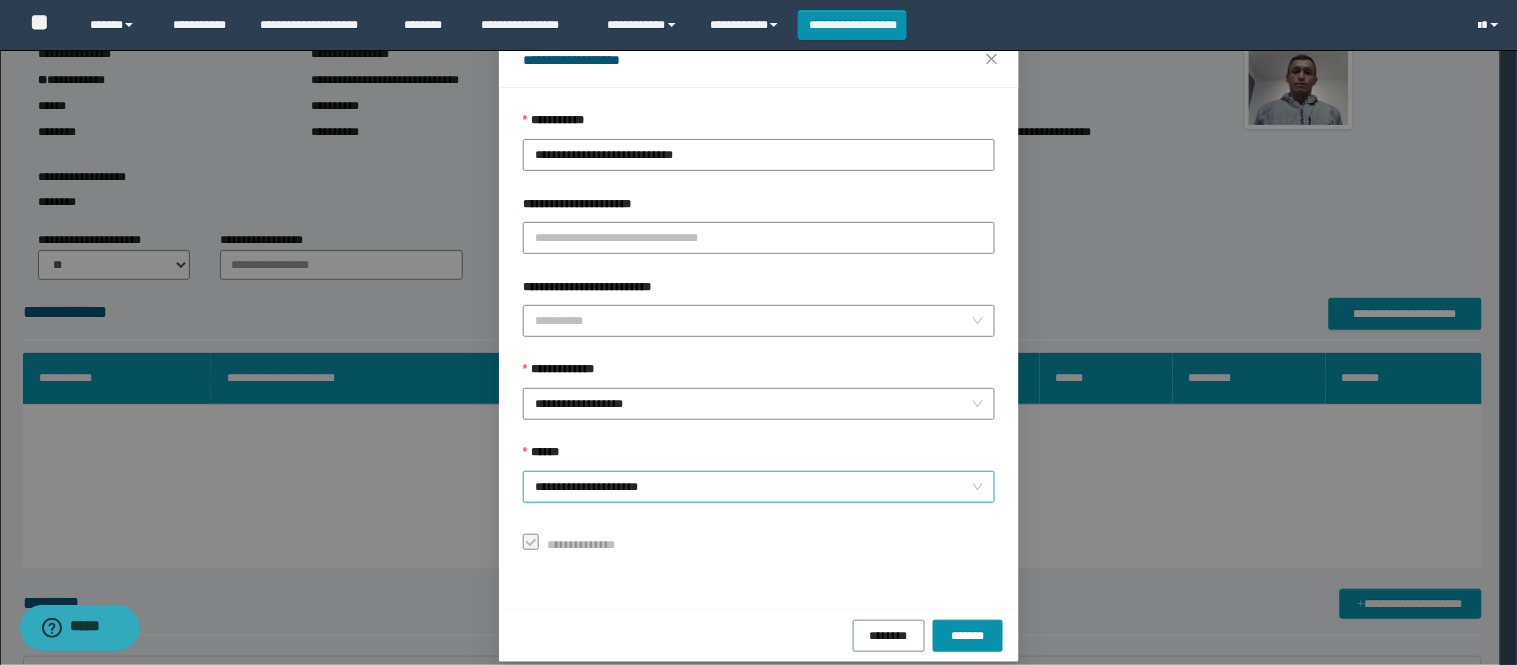 scroll, scrollTop: 87, scrollLeft: 0, axis: vertical 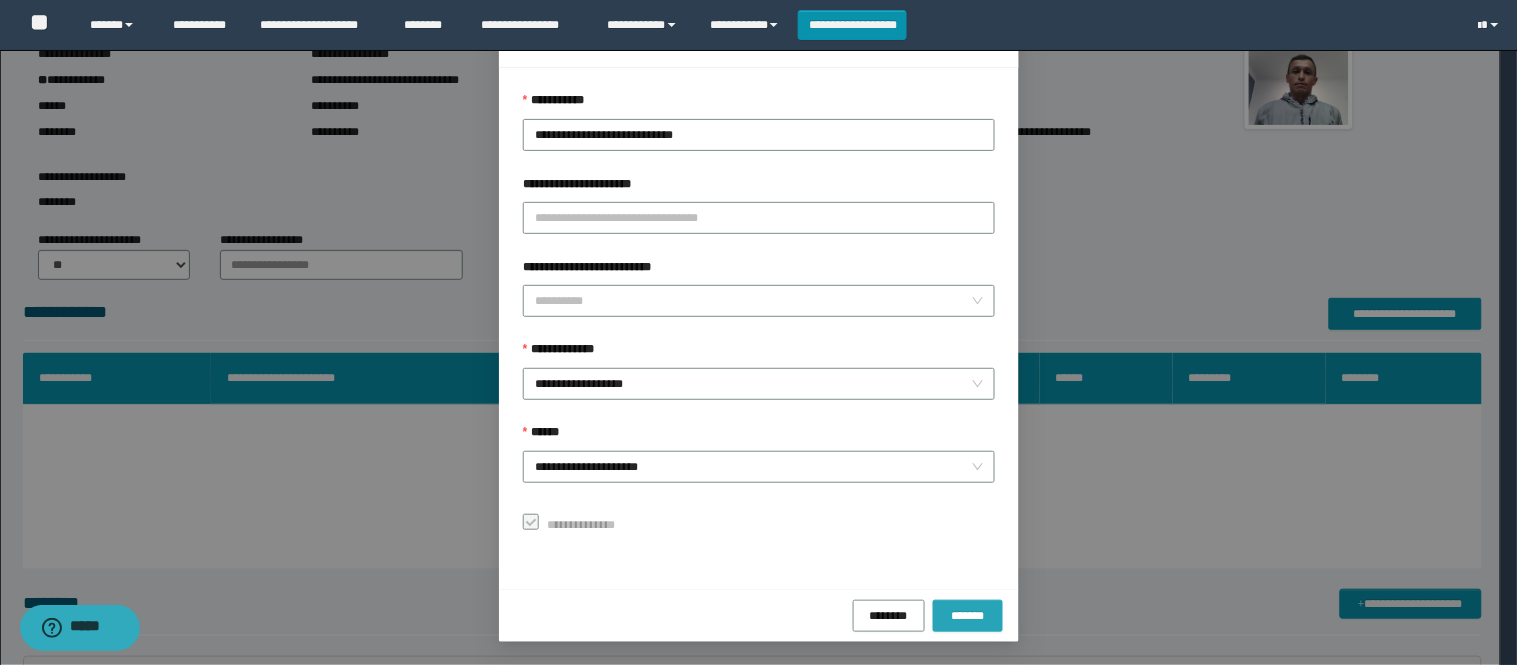 click on "*******" at bounding box center [968, 615] 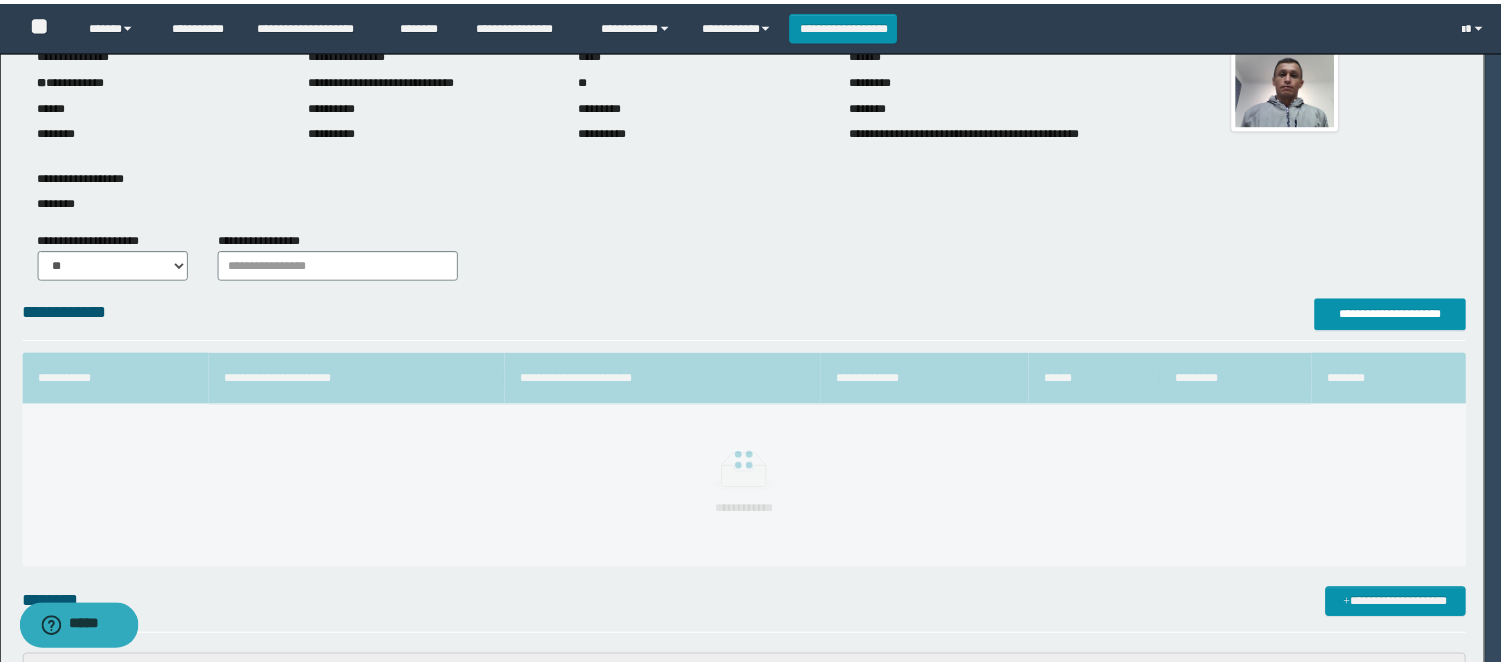 scroll, scrollTop: 41, scrollLeft: 0, axis: vertical 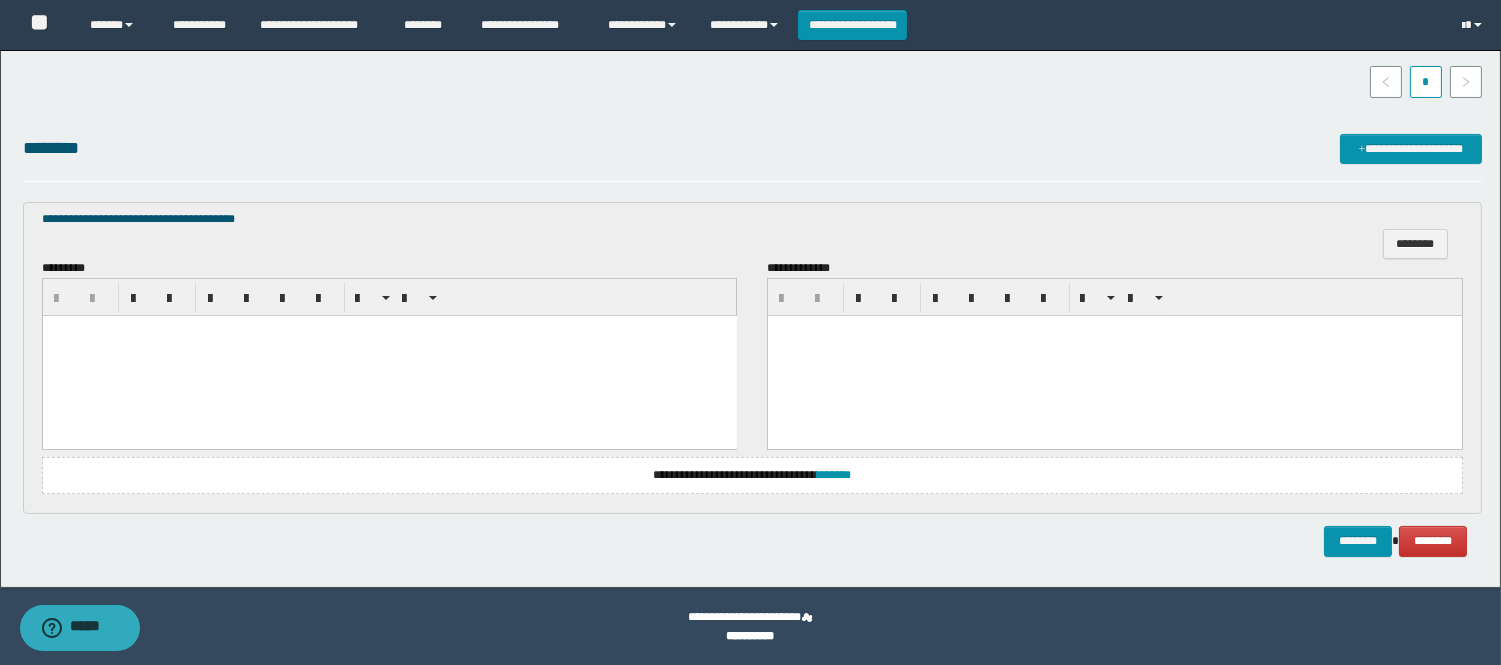click at bounding box center [389, 355] 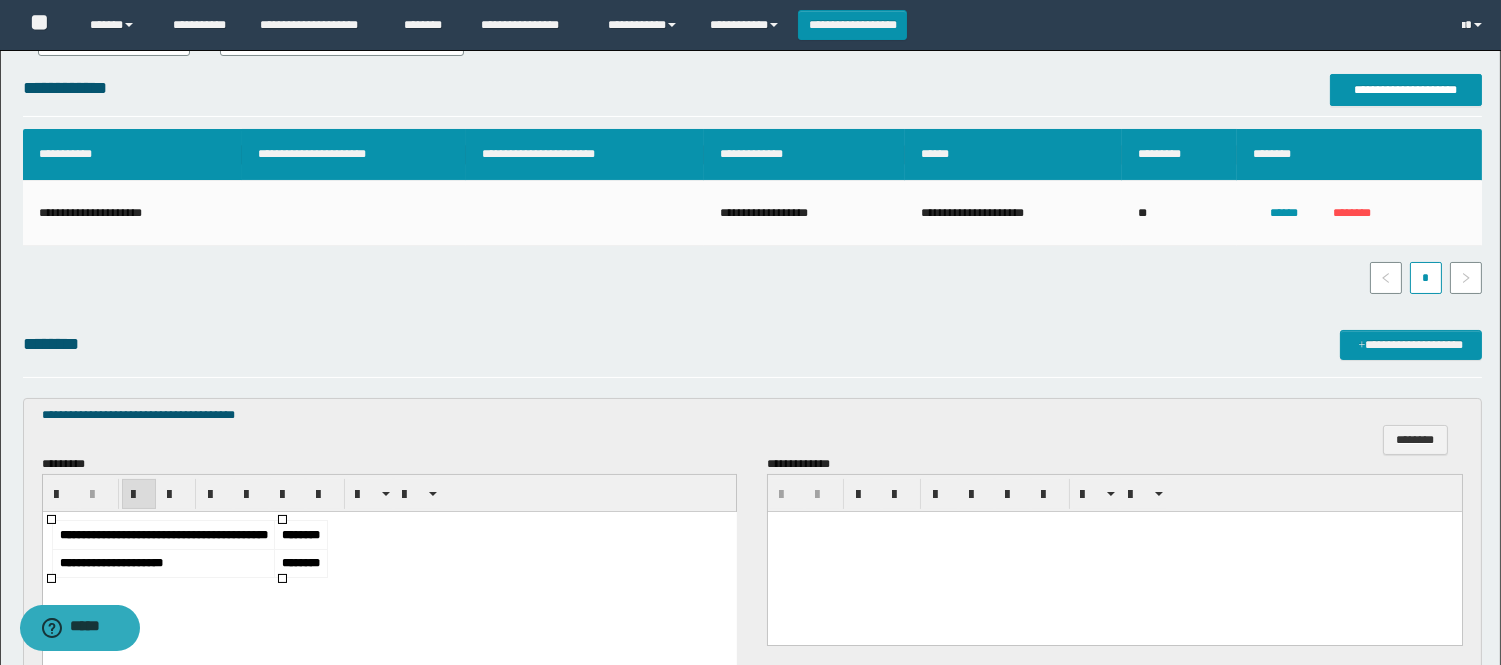 scroll, scrollTop: 573, scrollLeft: 0, axis: vertical 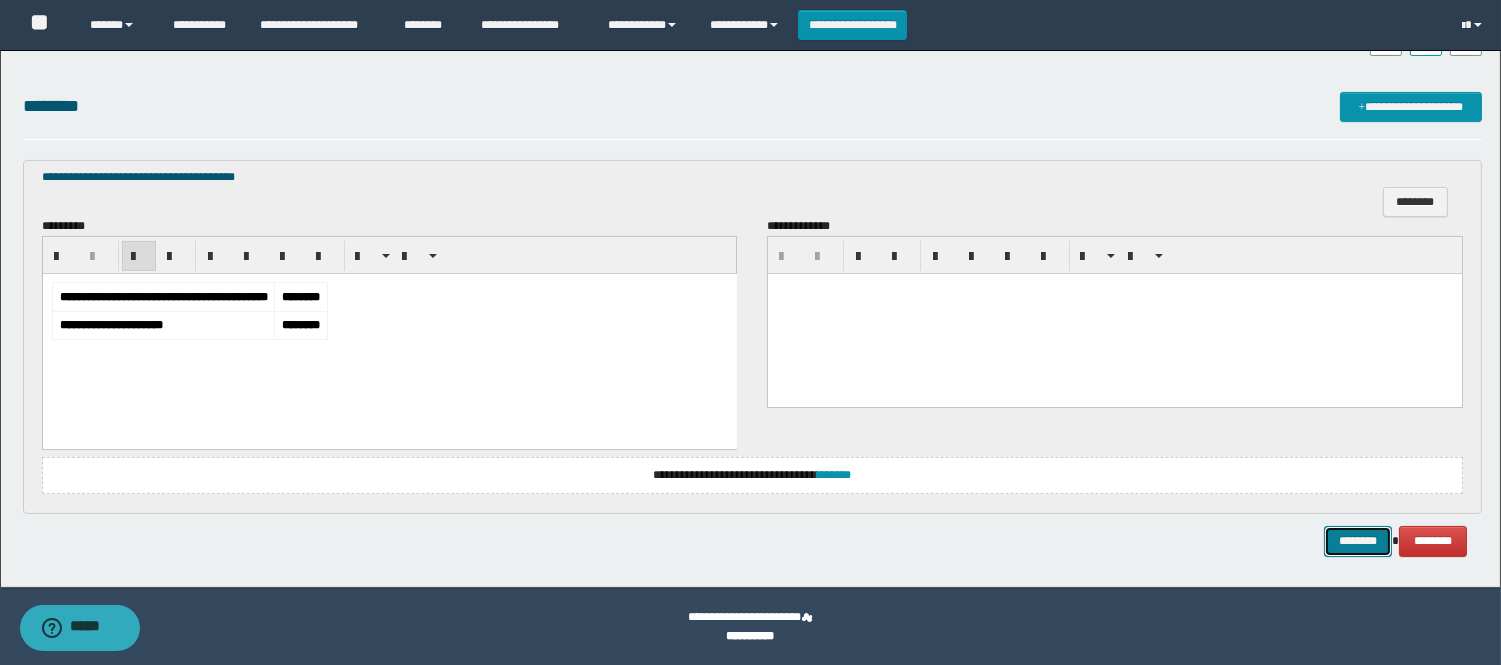 click on "********" at bounding box center [1358, 541] 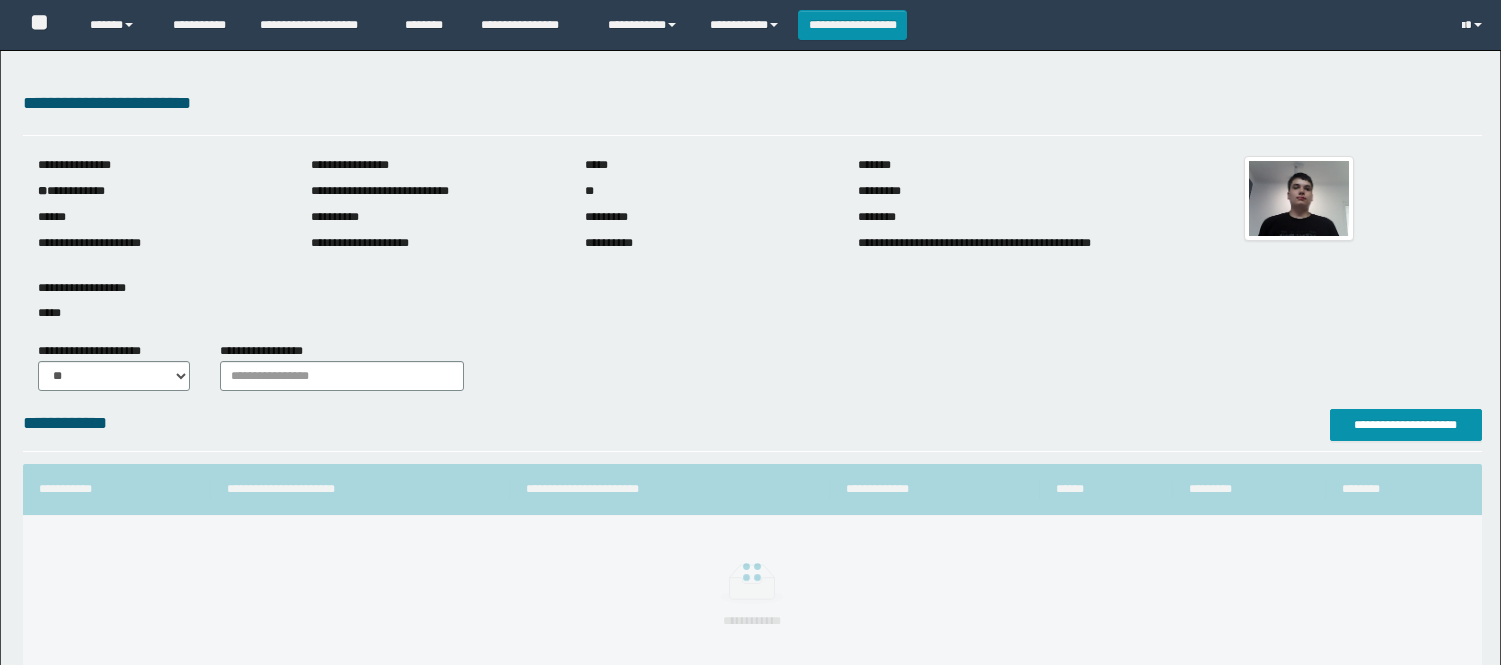 scroll, scrollTop: 0, scrollLeft: 0, axis: both 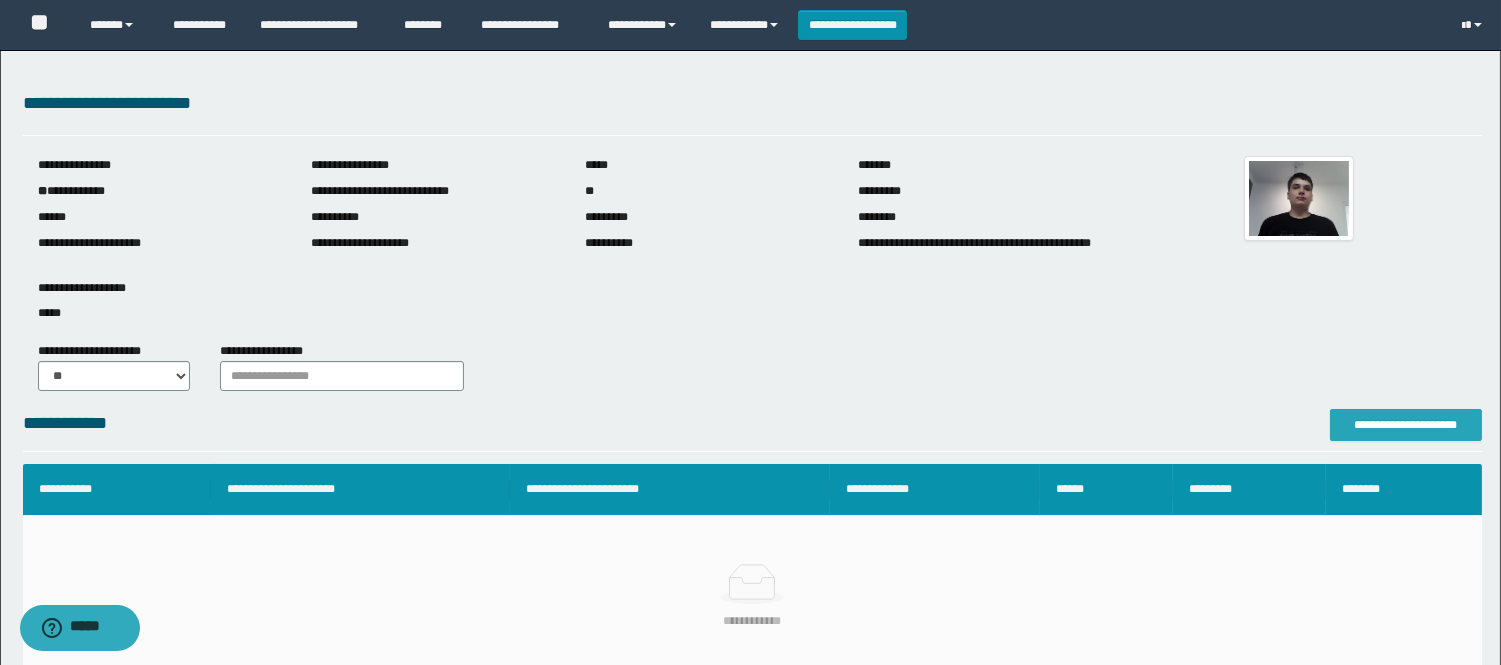 click on "**********" at bounding box center (1406, 425) 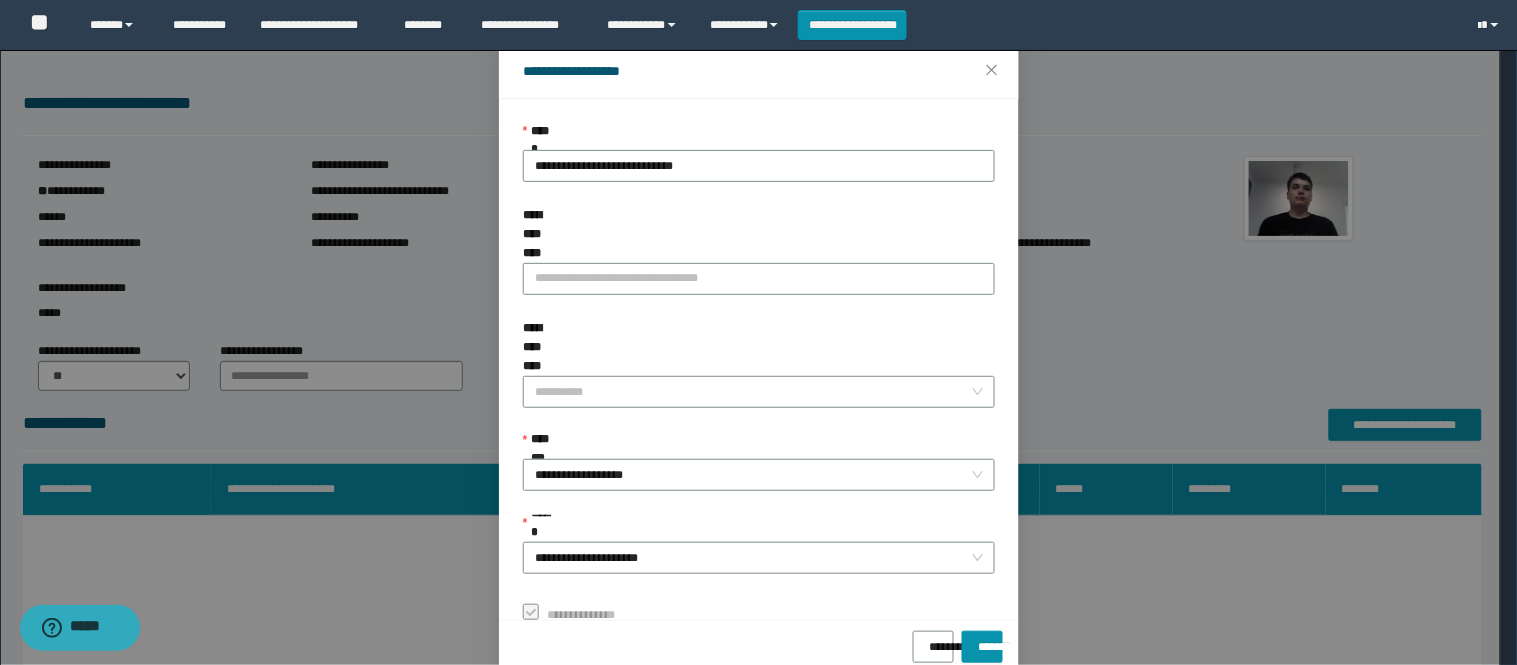 scroll, scrollTop: 87, scrollLeft: 0, axis: vertical 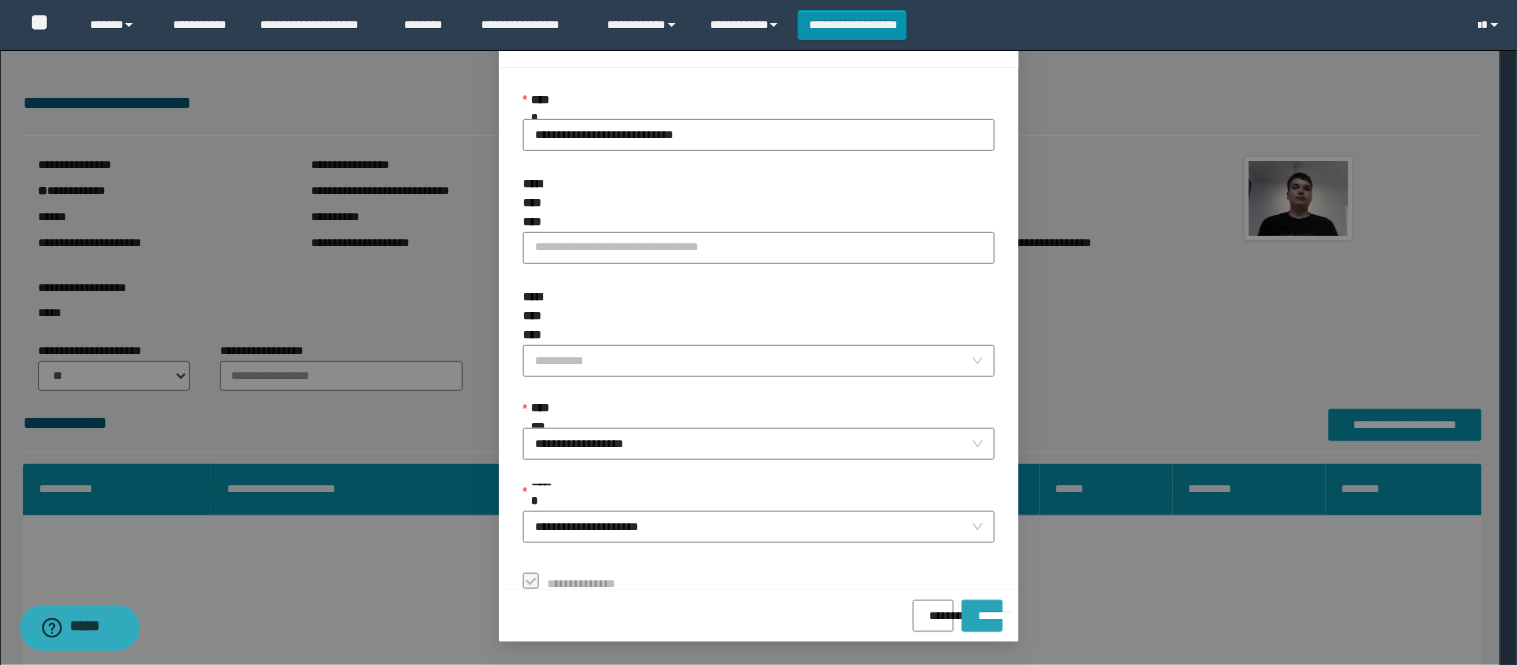click on "*******" at bounding box center (982, 616) 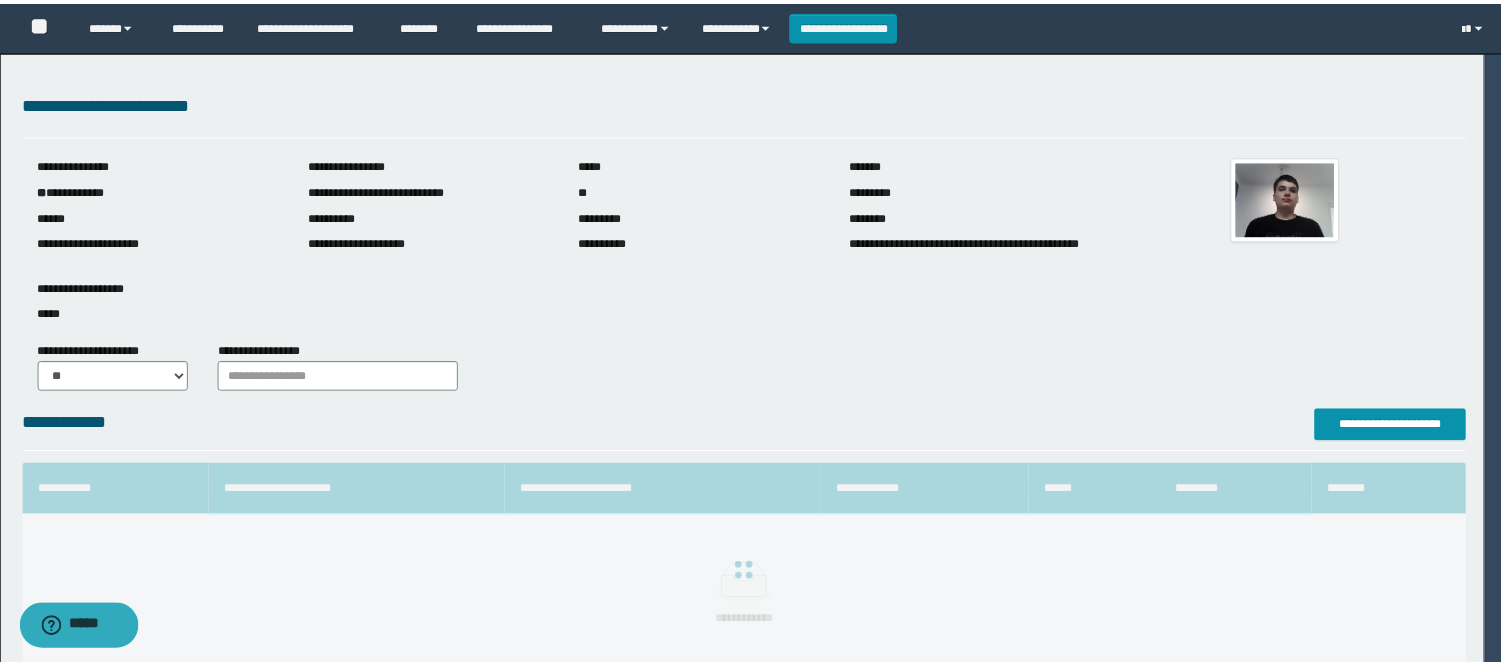 scroll, scrollTop: 41, scrollLeft: 0, axis: vertical 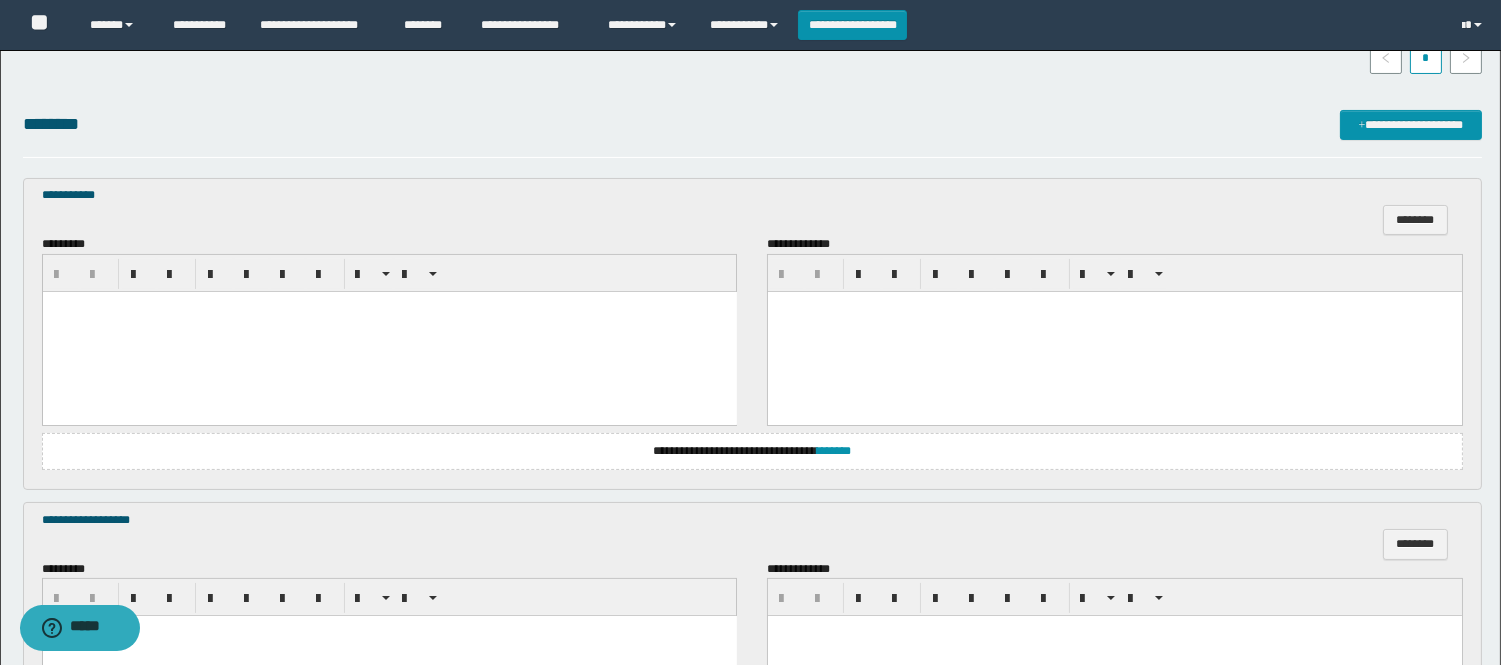 click at bounding box center [389, 331] 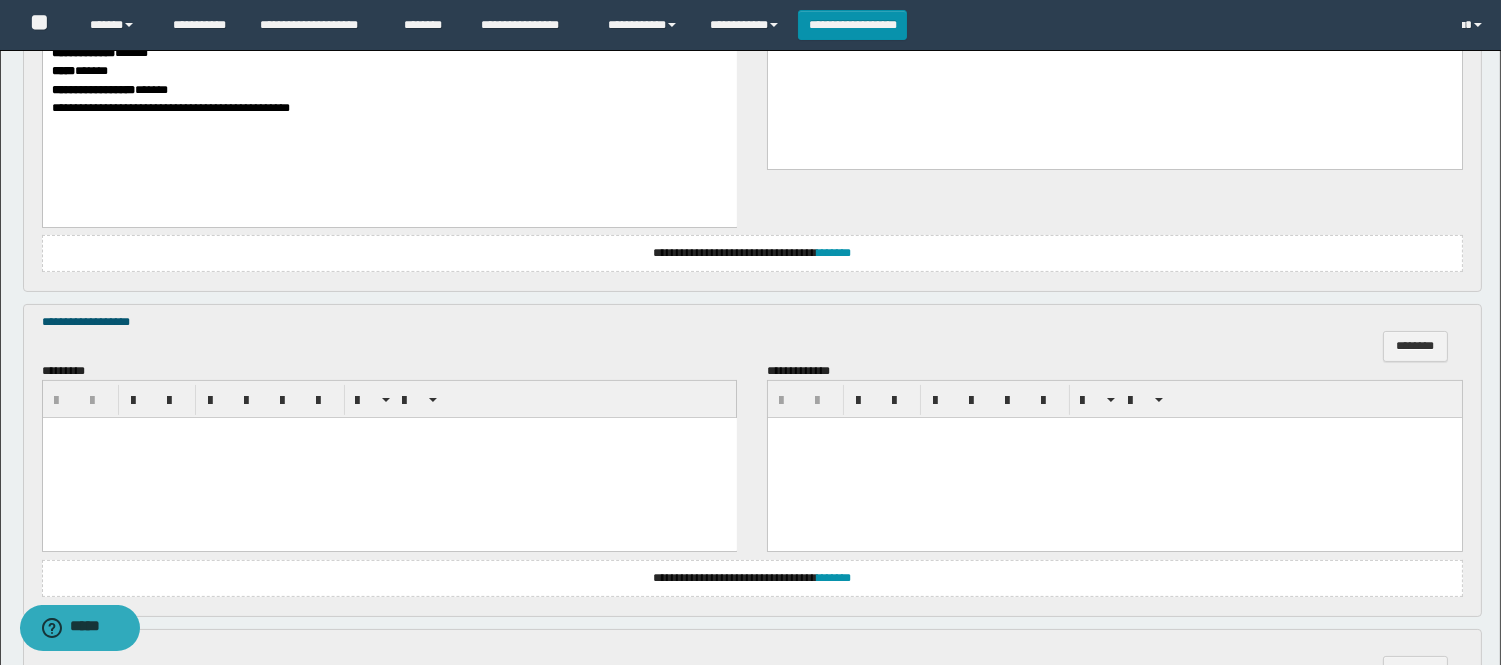 scroll, scrollTop: 1000, scrollLeft: 0, axis: vertical 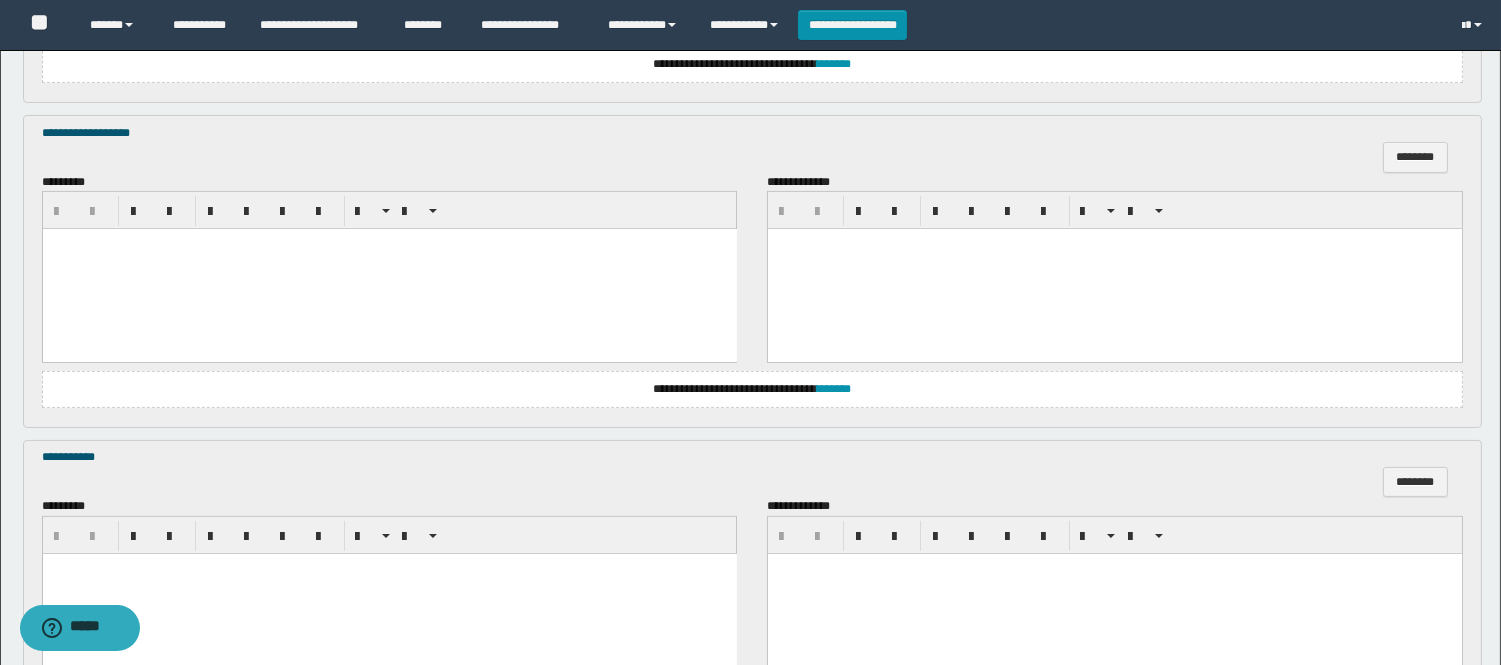 click at bounding box center (389, 269) 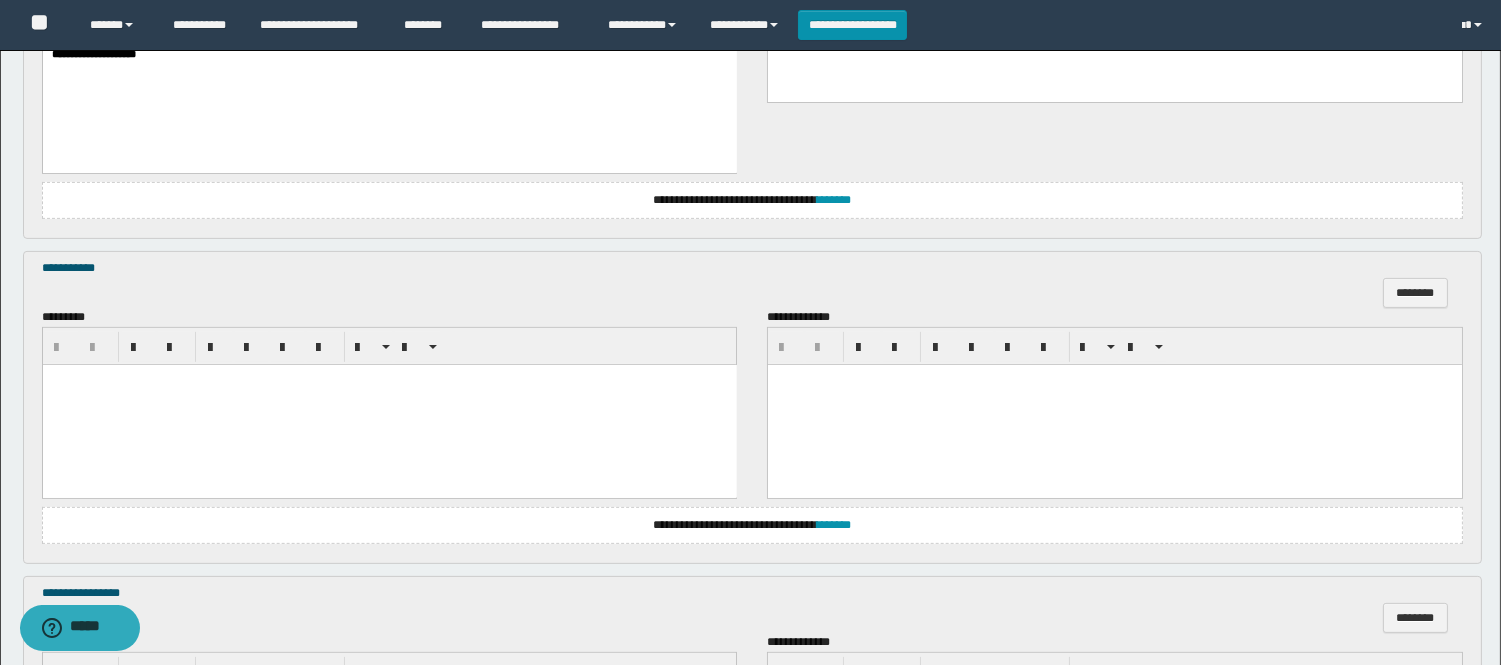 scroll, scrollTop: 1333, scrollLeft: 0, axis: vertical 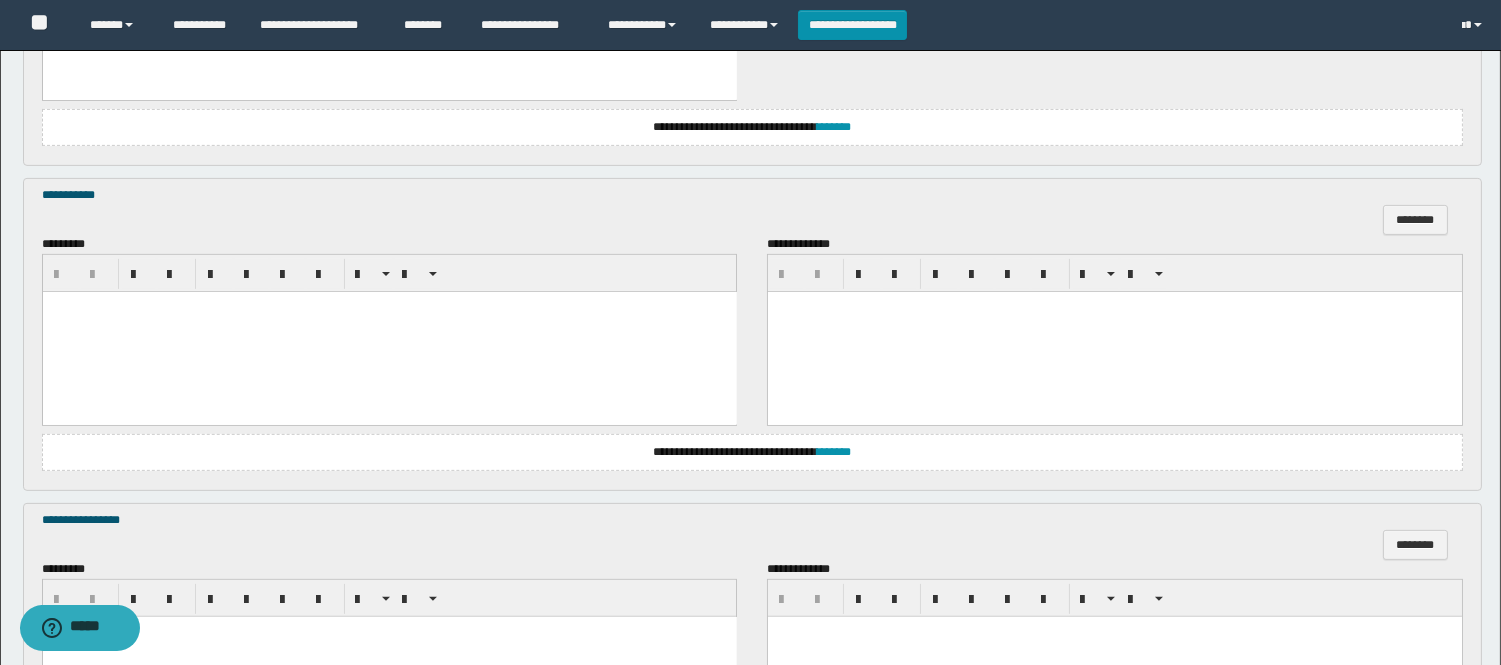 click at bounding box center (389, 332) 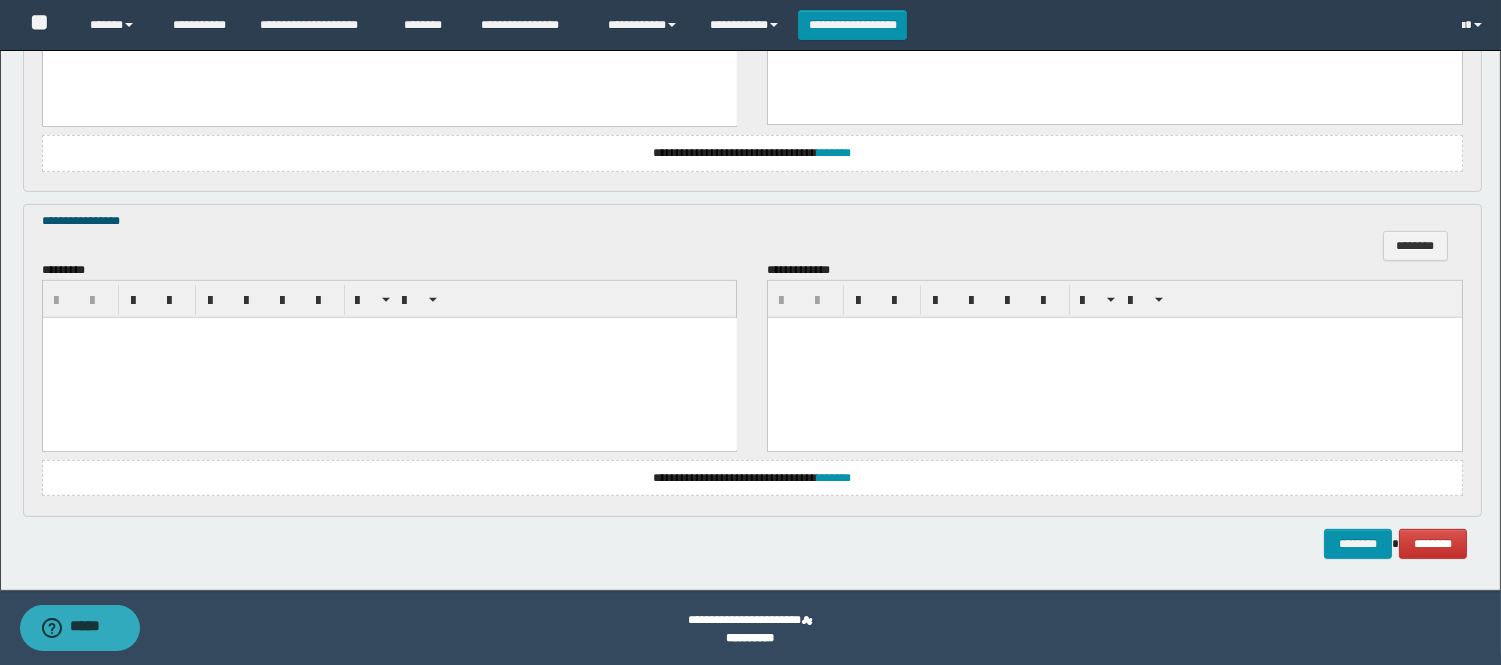scroll, scrollTop: 1636, scrollLeft: 0, axis: vertical 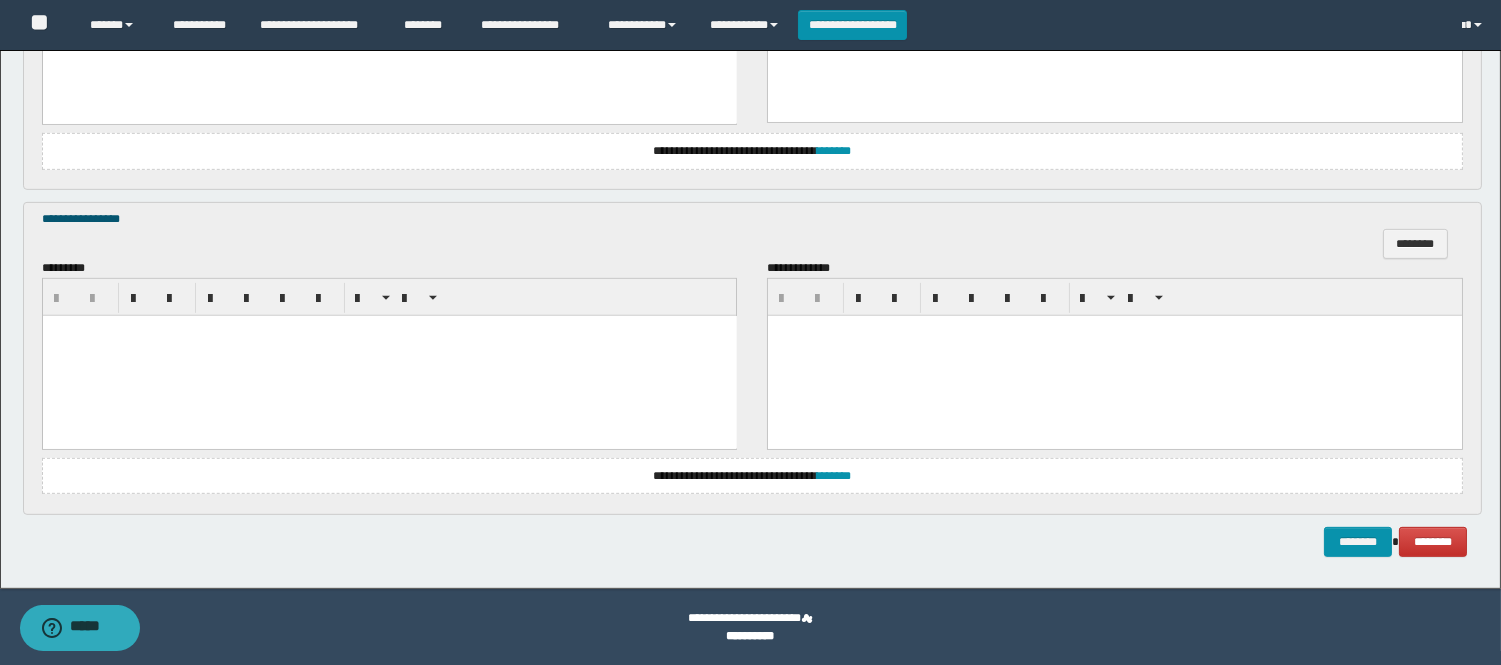 click at bounding box center [389, 356] 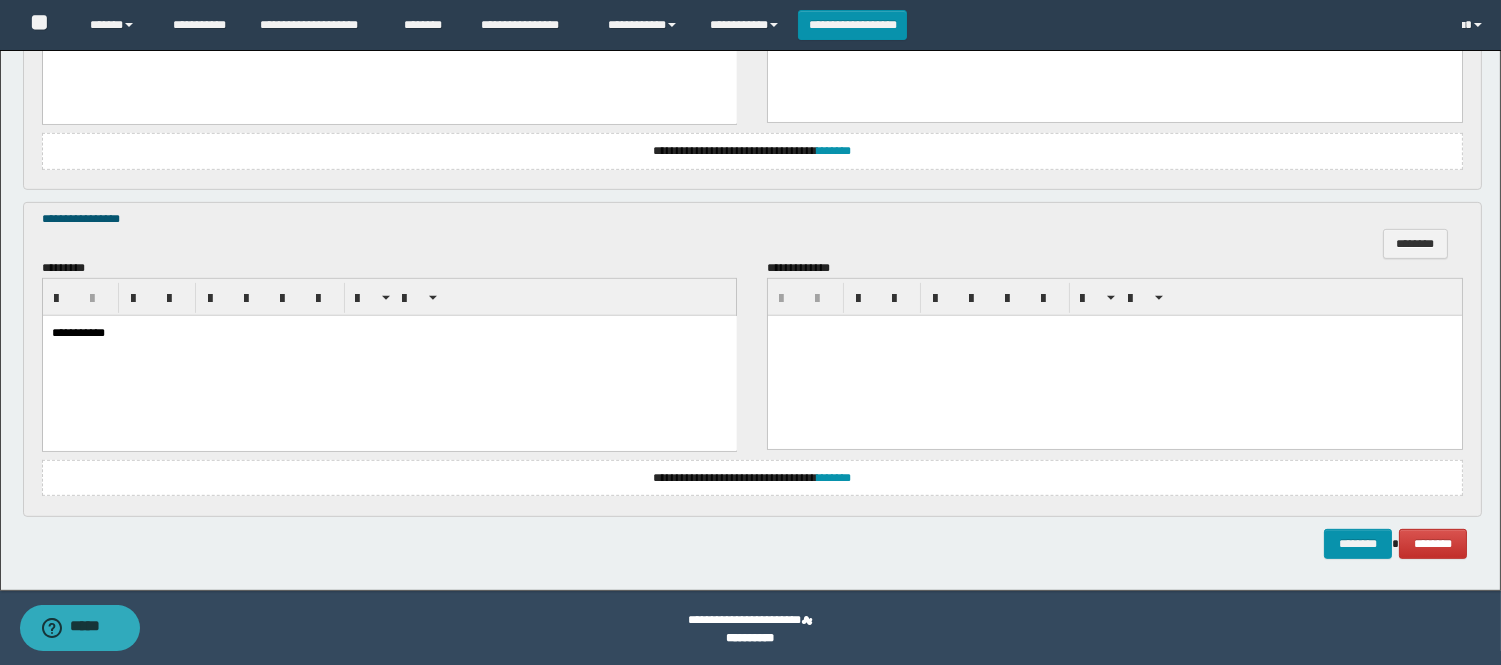 click on "**********" at bounding box center (389, 358) 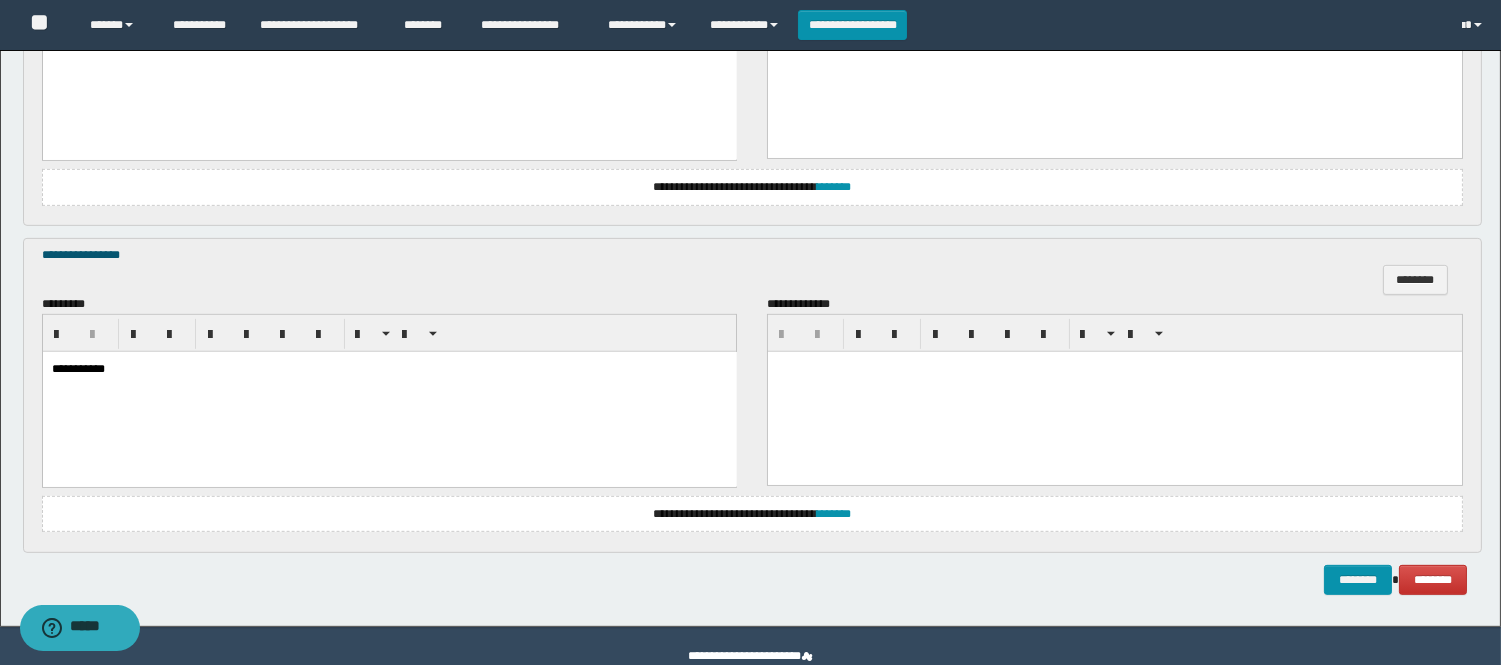 scroll, scrollTop: 1638, scrollLeft: 0, axis: vertical 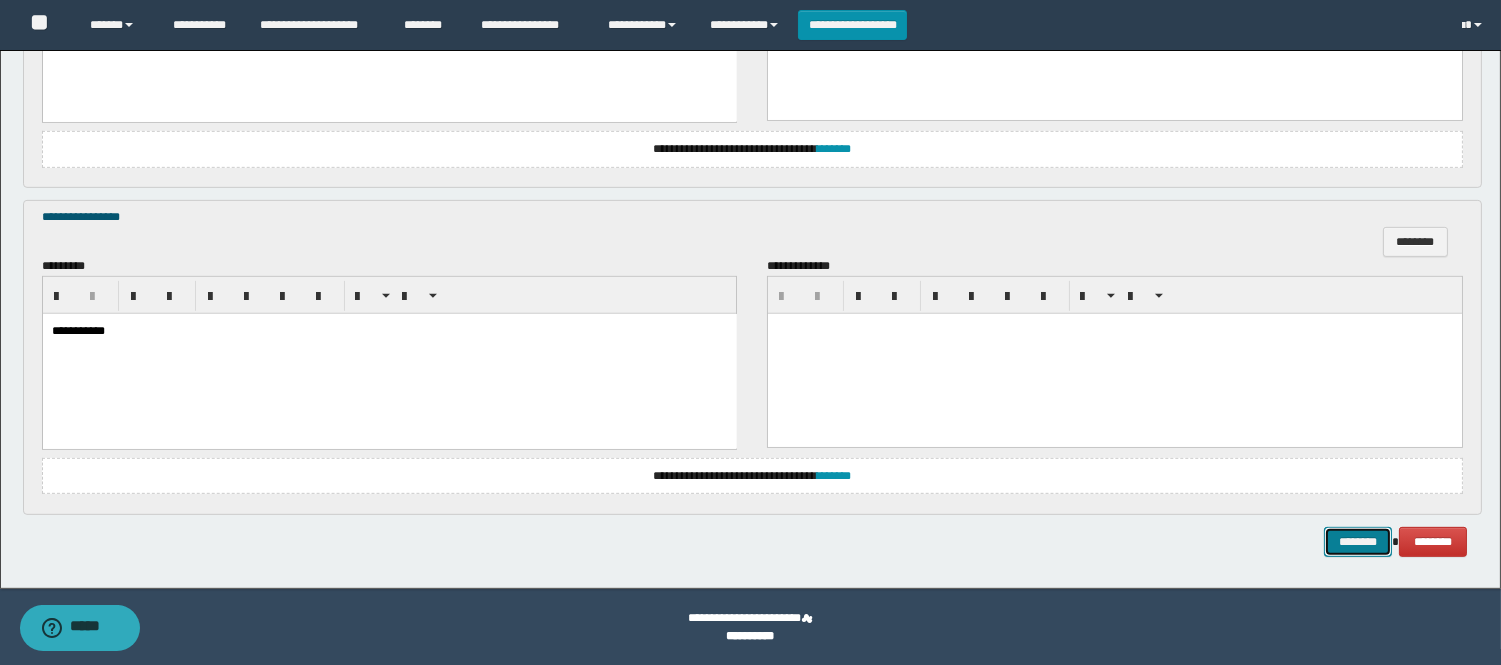 click on "********" at bounding box center [1358, 542] 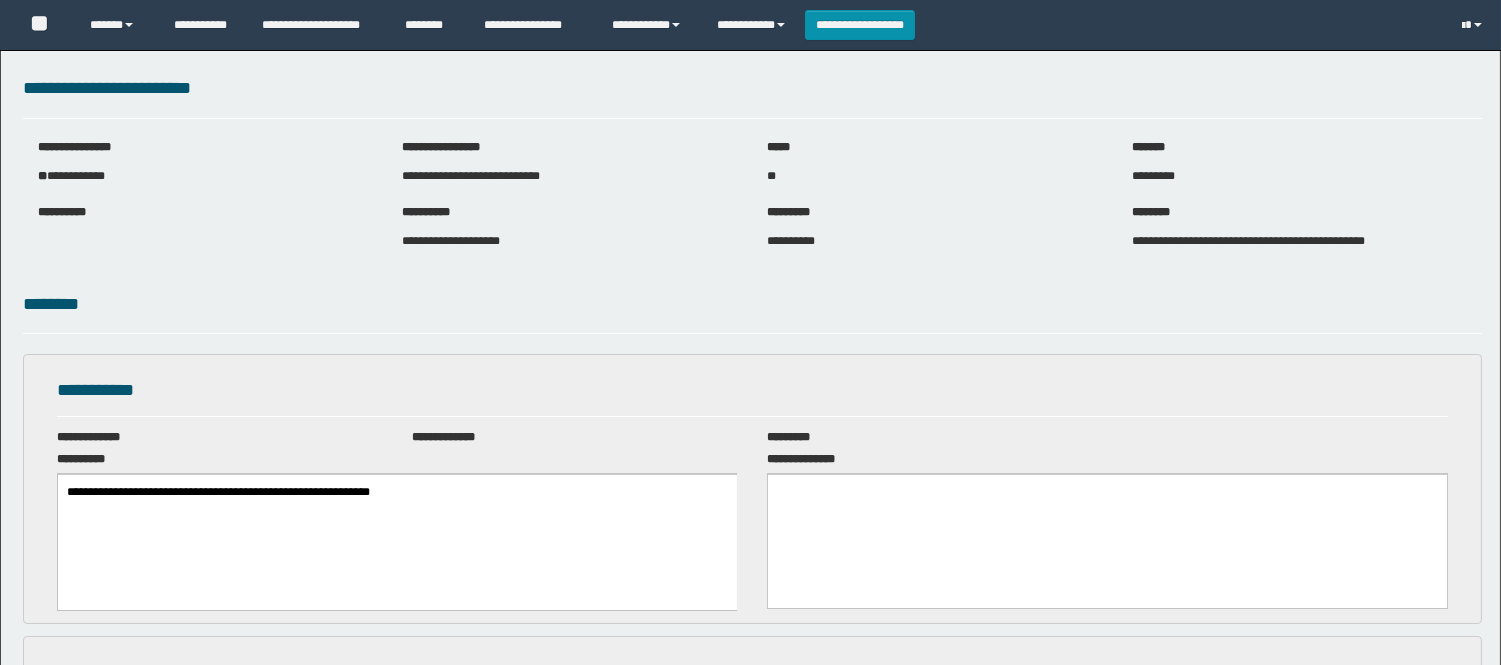 scroll, scrollTop: 0, scrollLeft: 0, axis: both 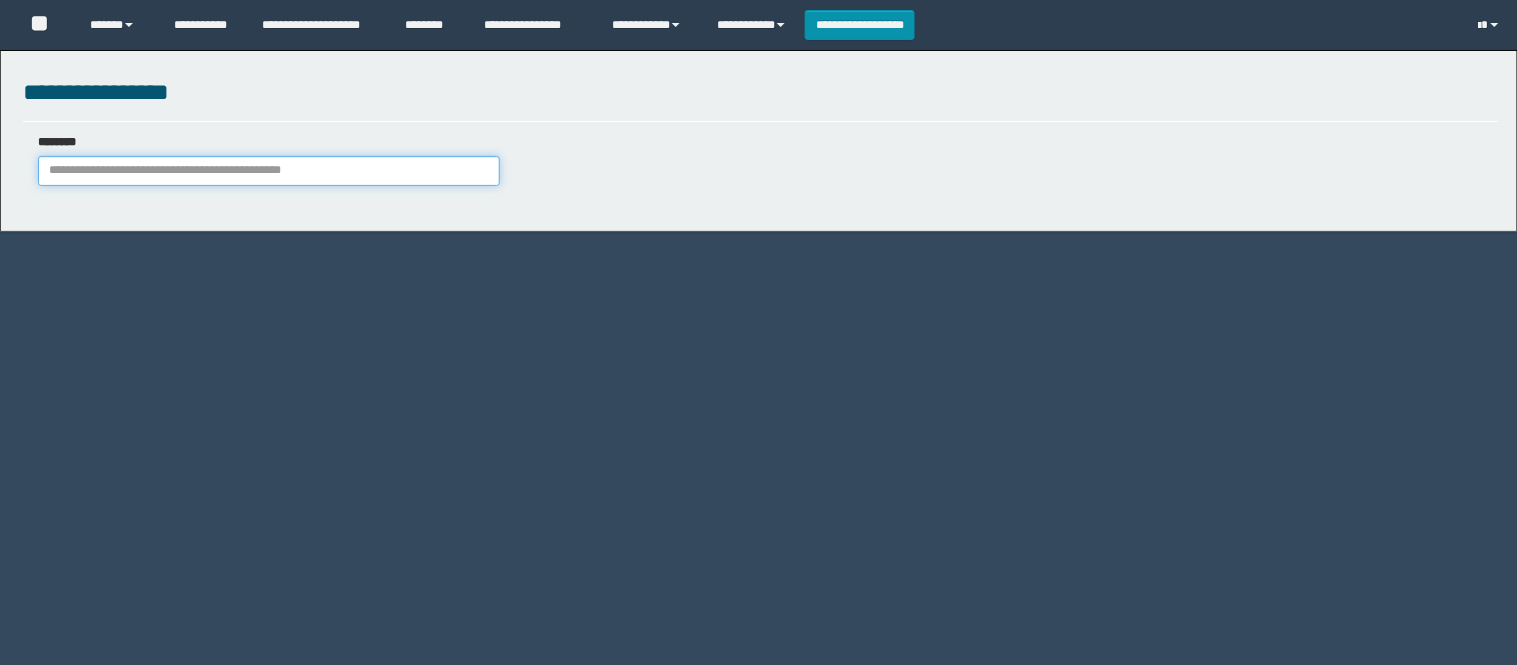 click on "********" at bounding box center (269, 171) 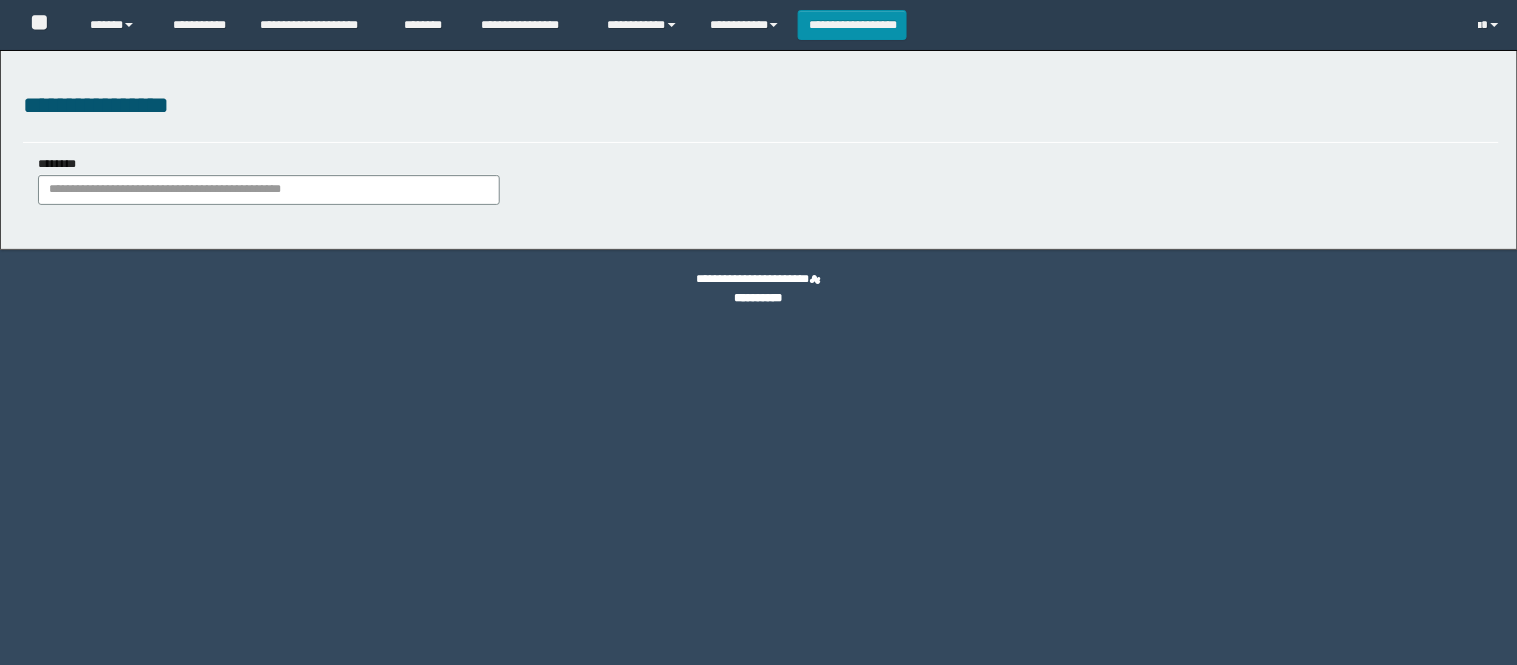 scroll, scrollTop: 0, scrollLeft: 0, axis: both 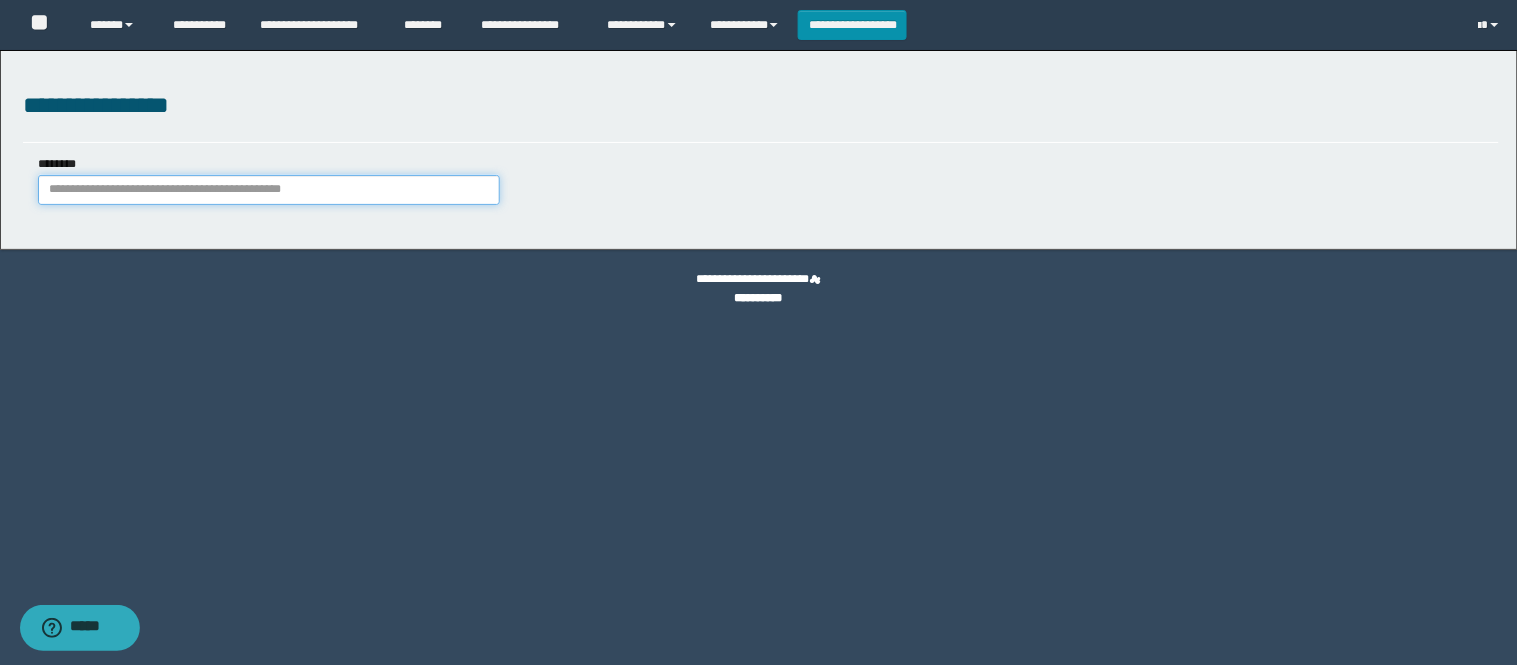 click on "********" at bounding box center (269, 190) 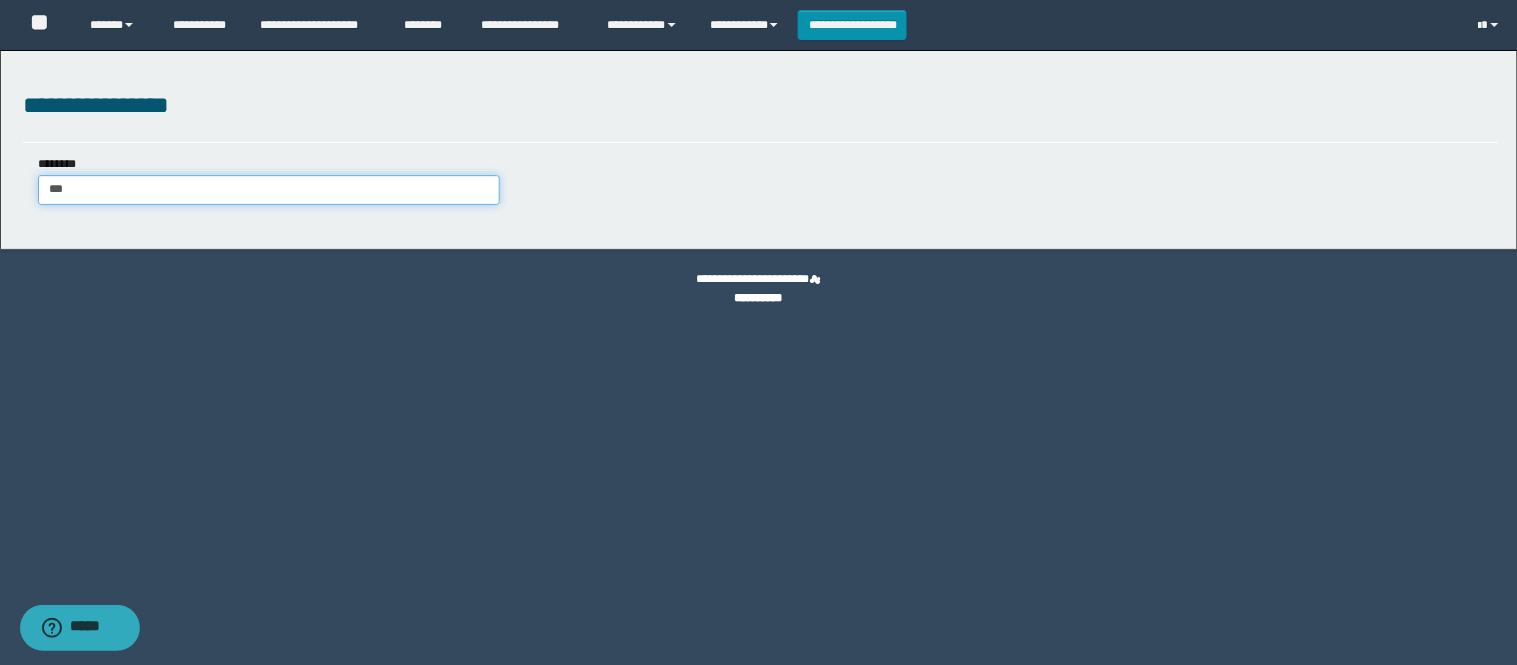 type on "****" 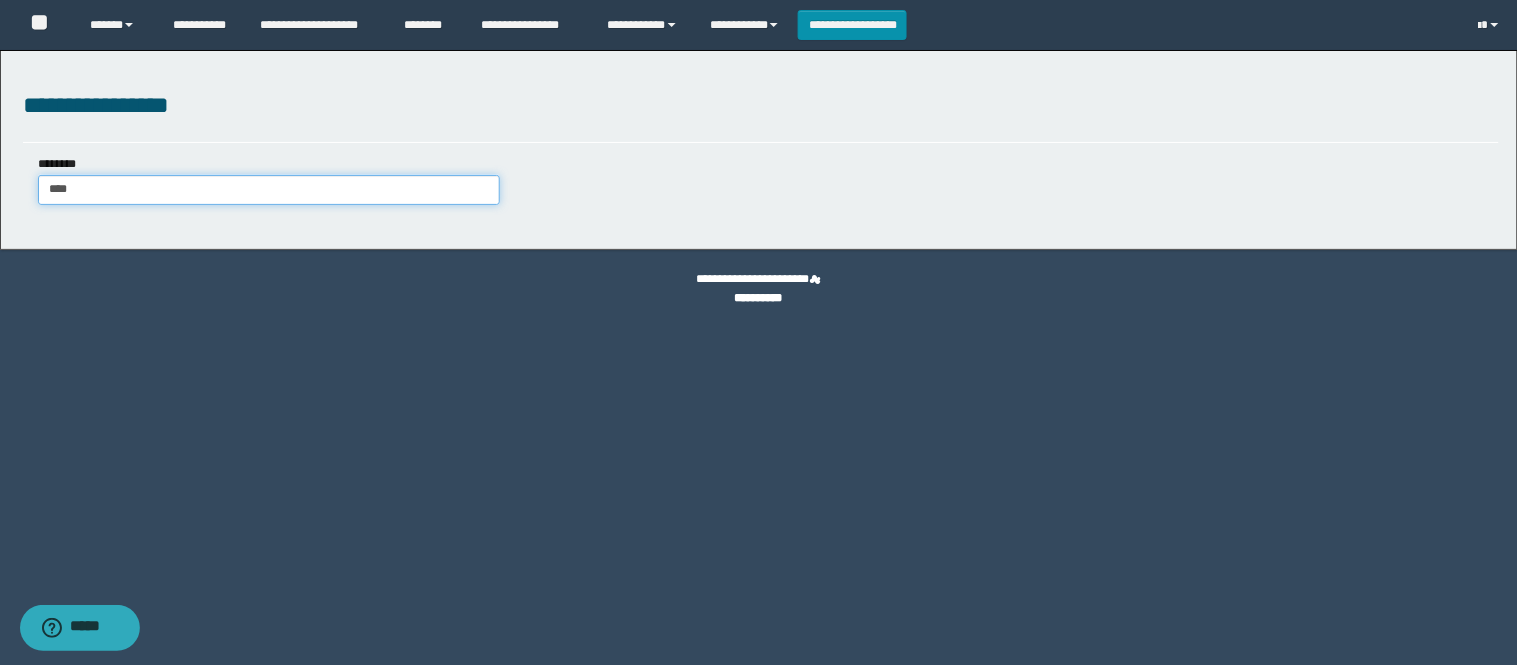 type on "****" 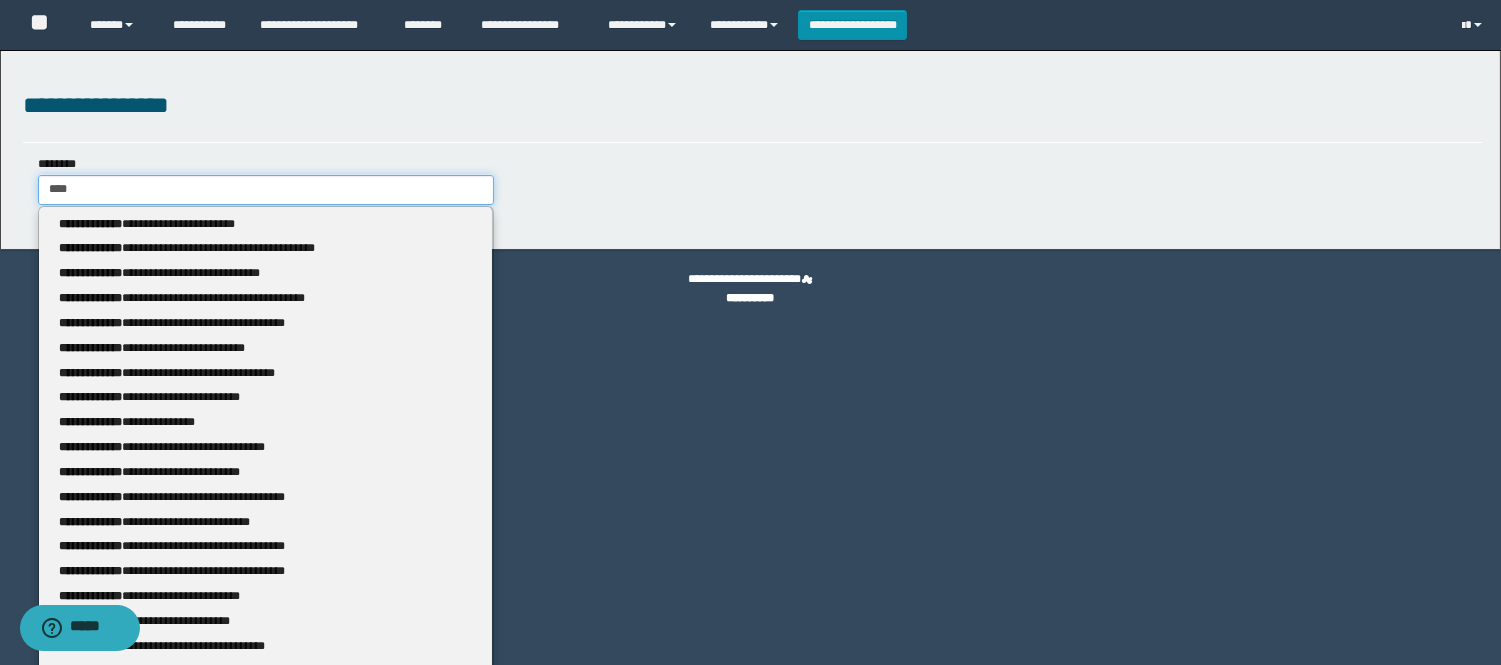 type 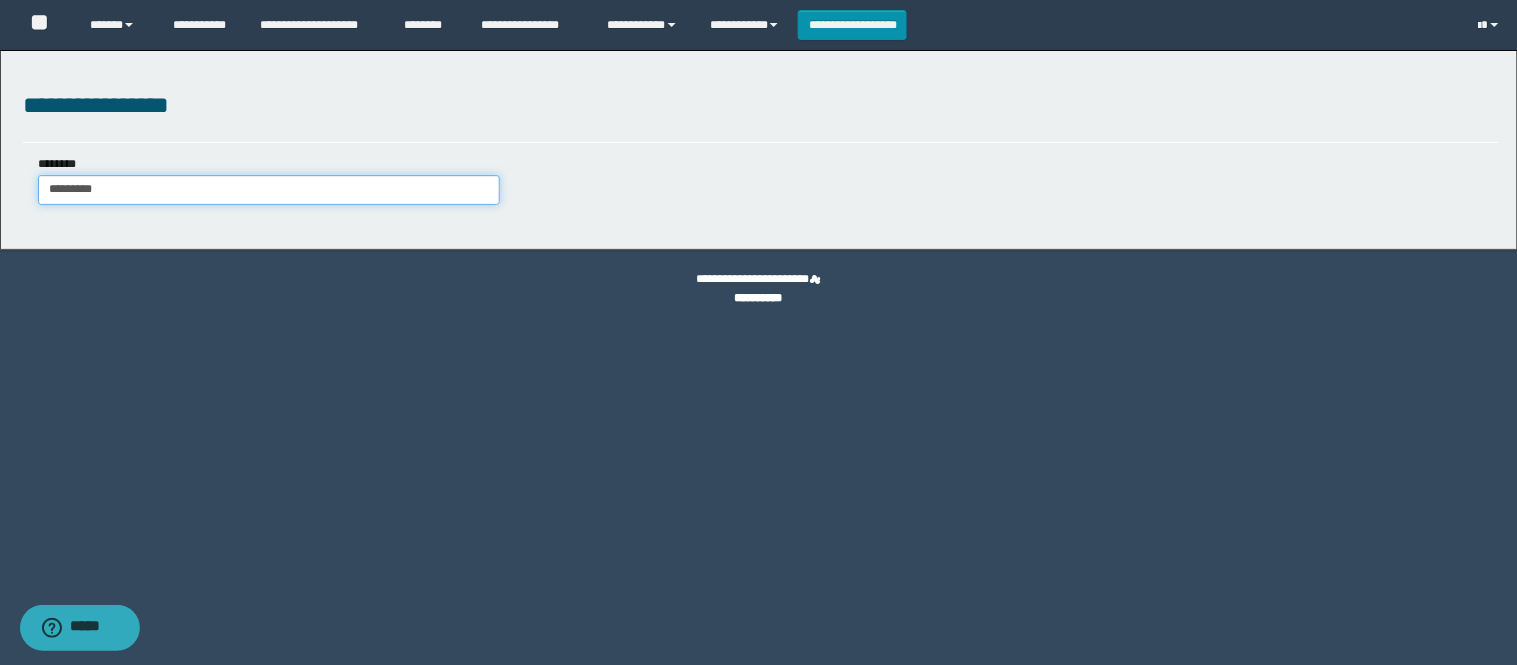 type on "**********" 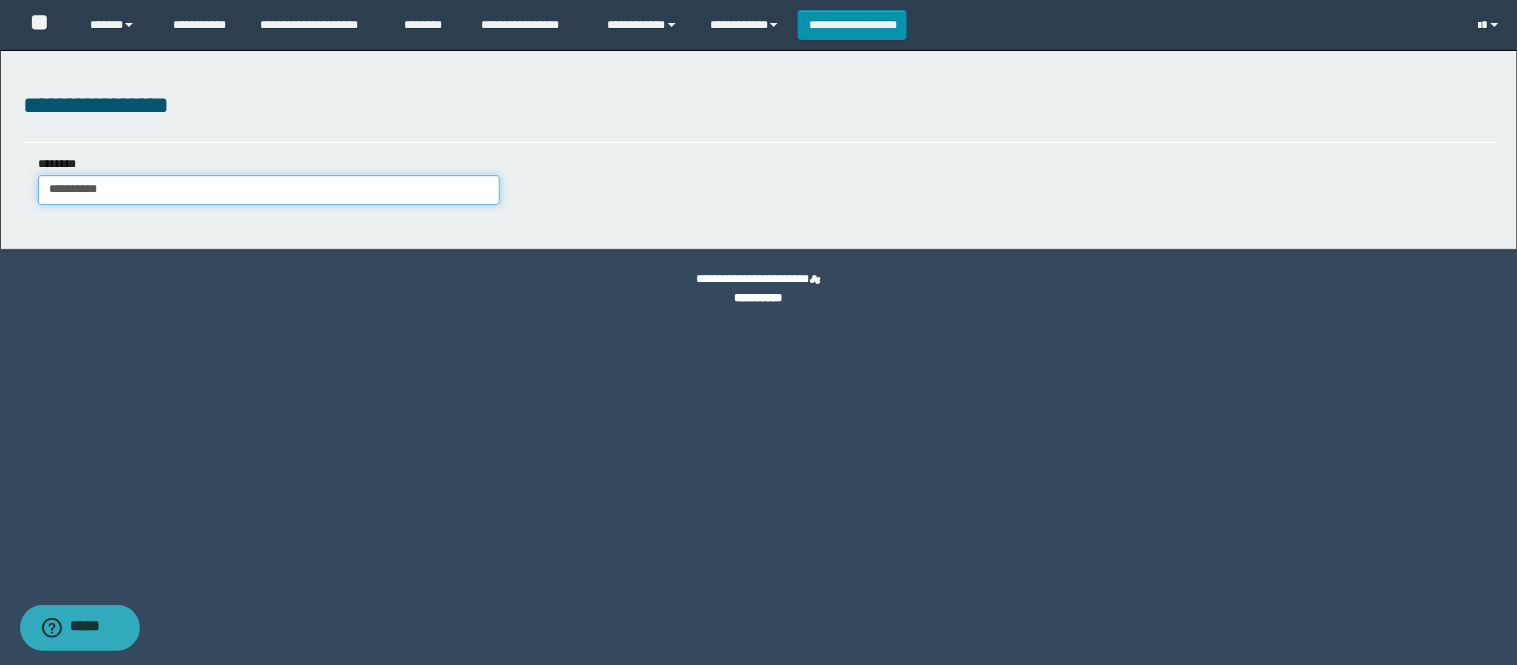 type on "**********" 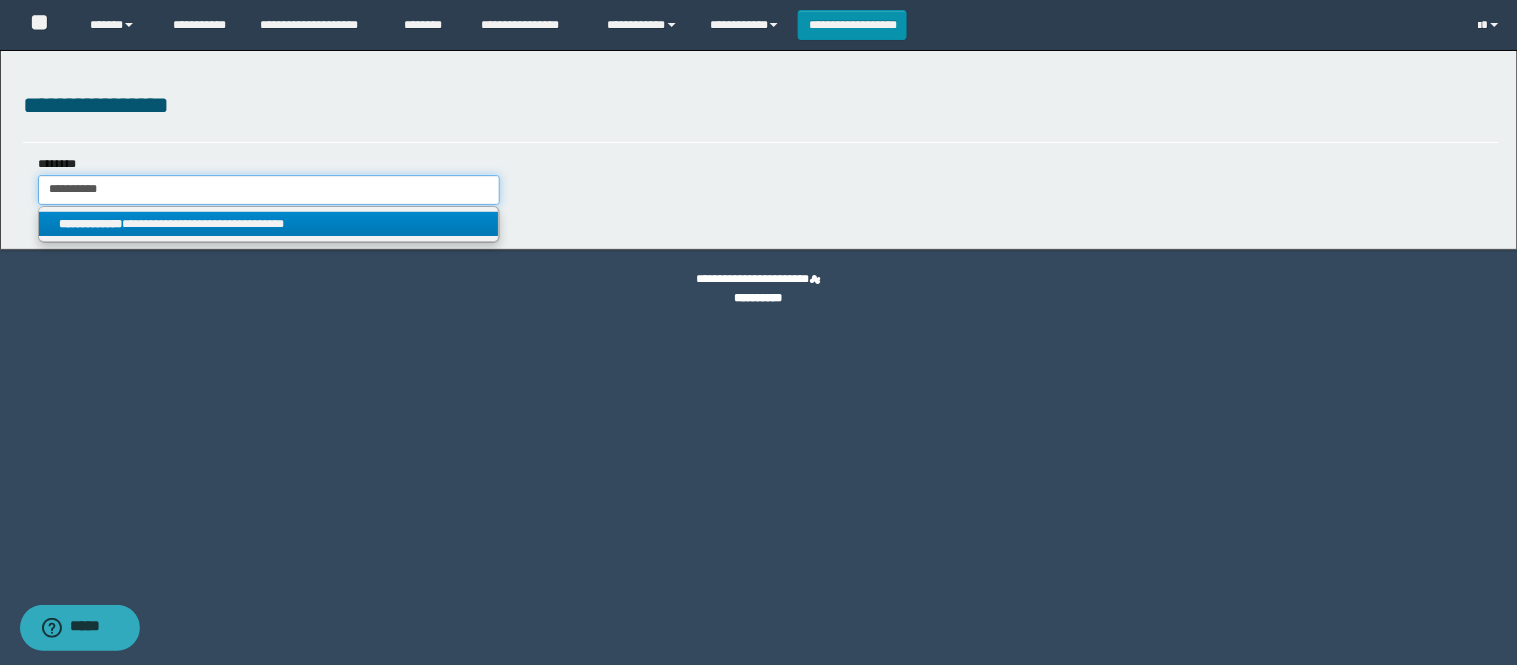 type on "**********" 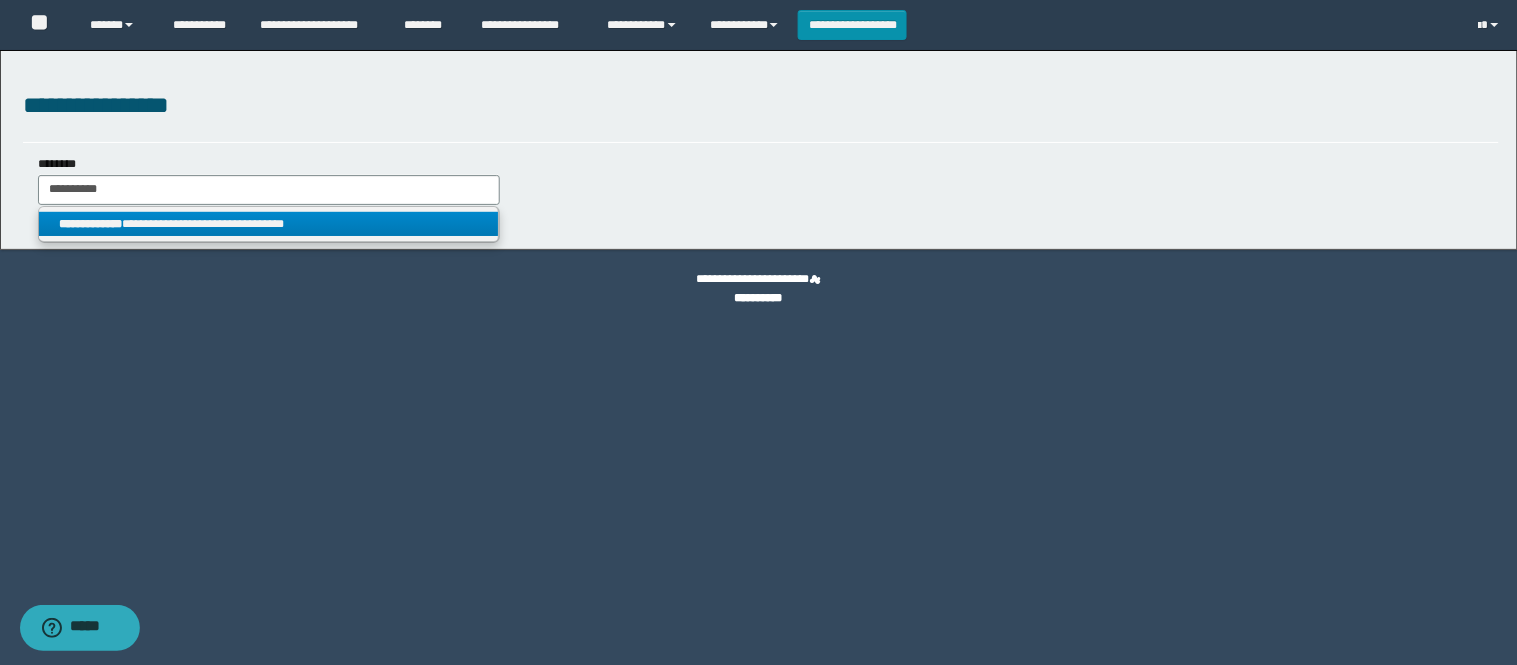 click on "**********" at bounding box center [269, 224] 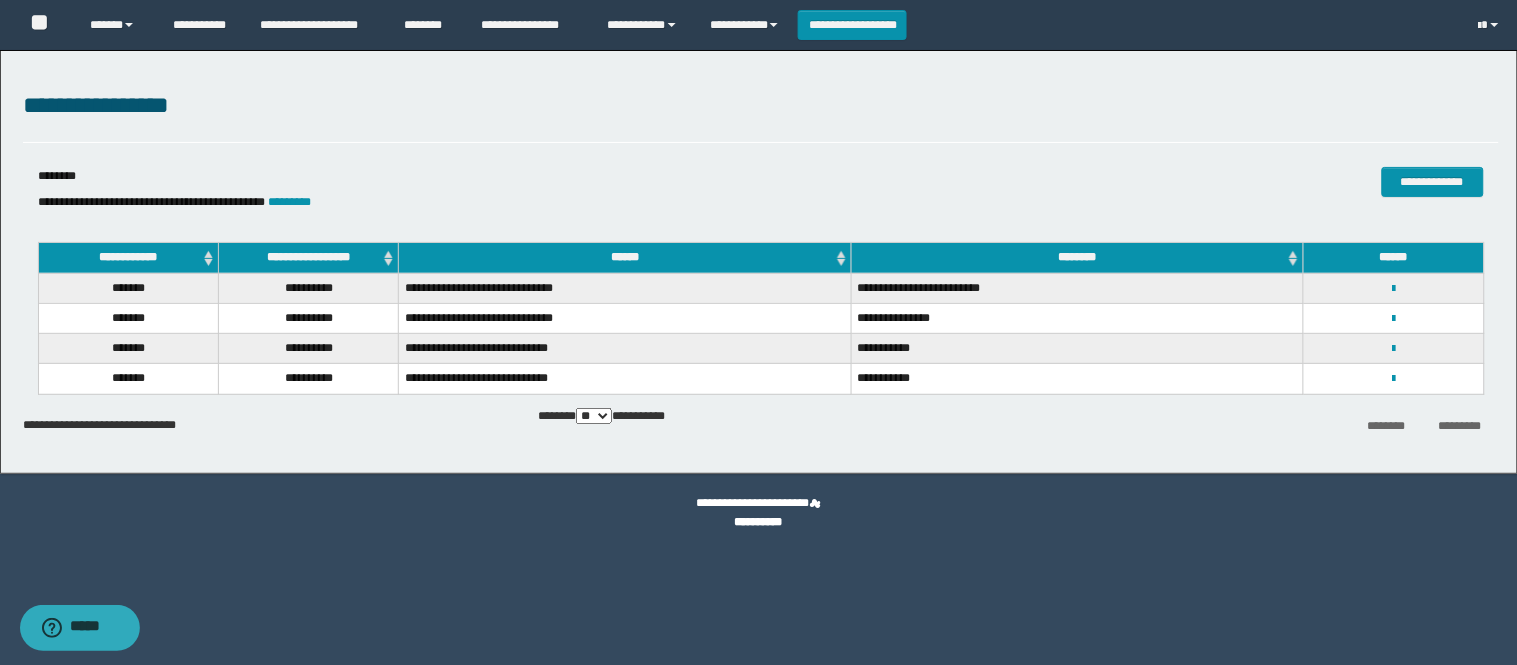 click on "**********" at bounding box center [1393, 378] 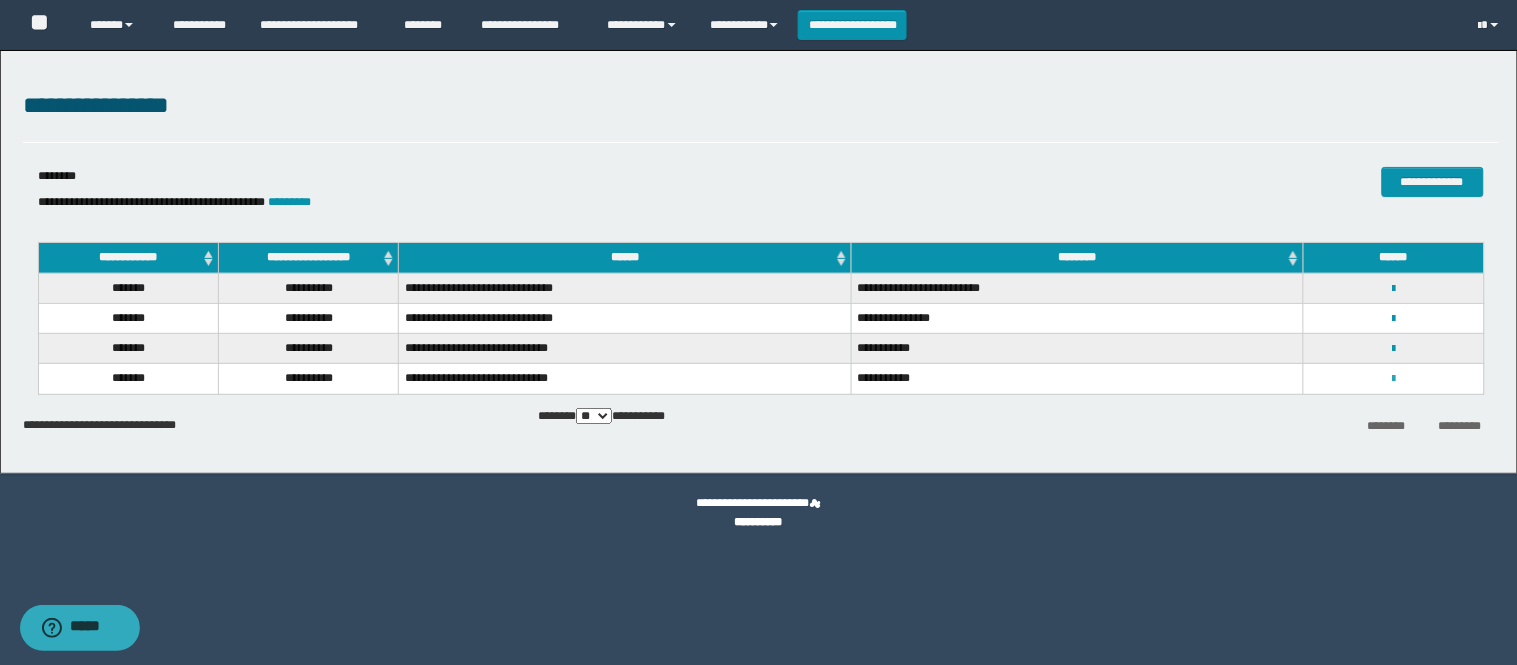 click at bounding box center (1393, 379) 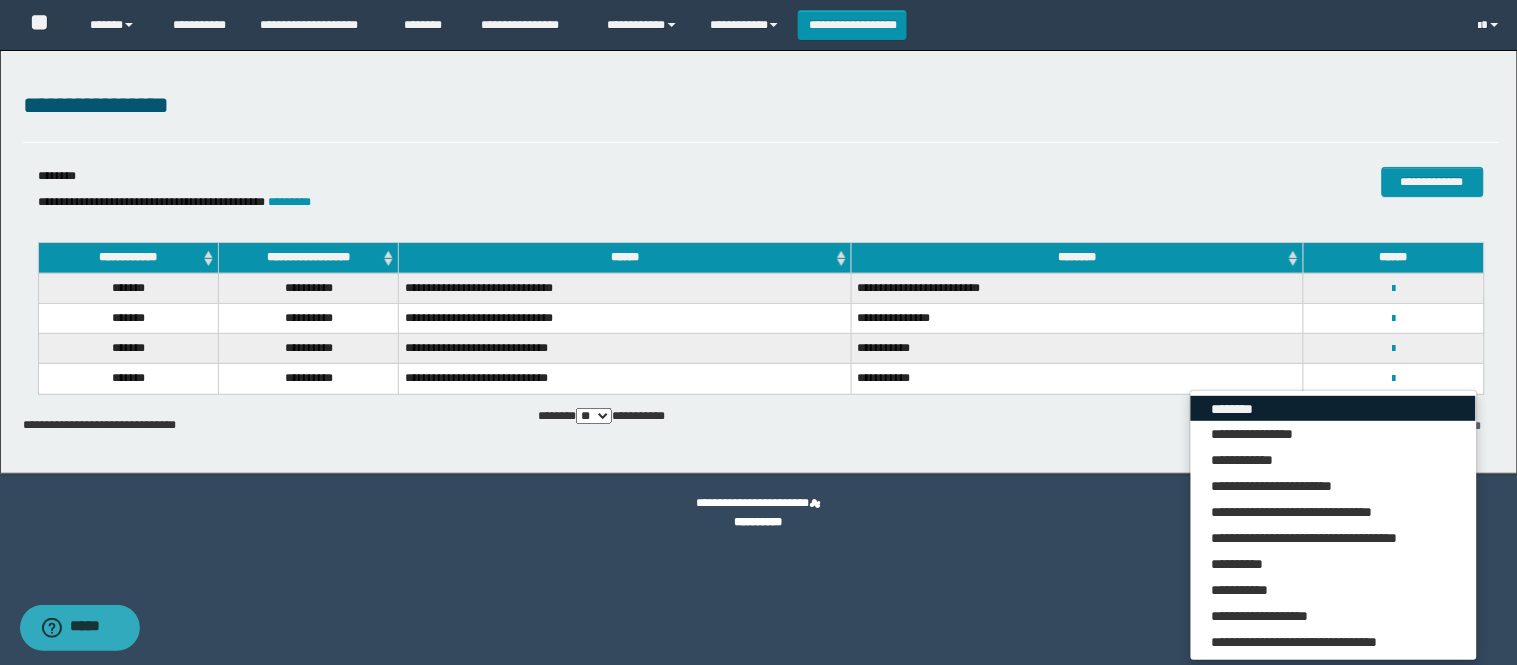 click on "********" at bounding box center [1333, 409] 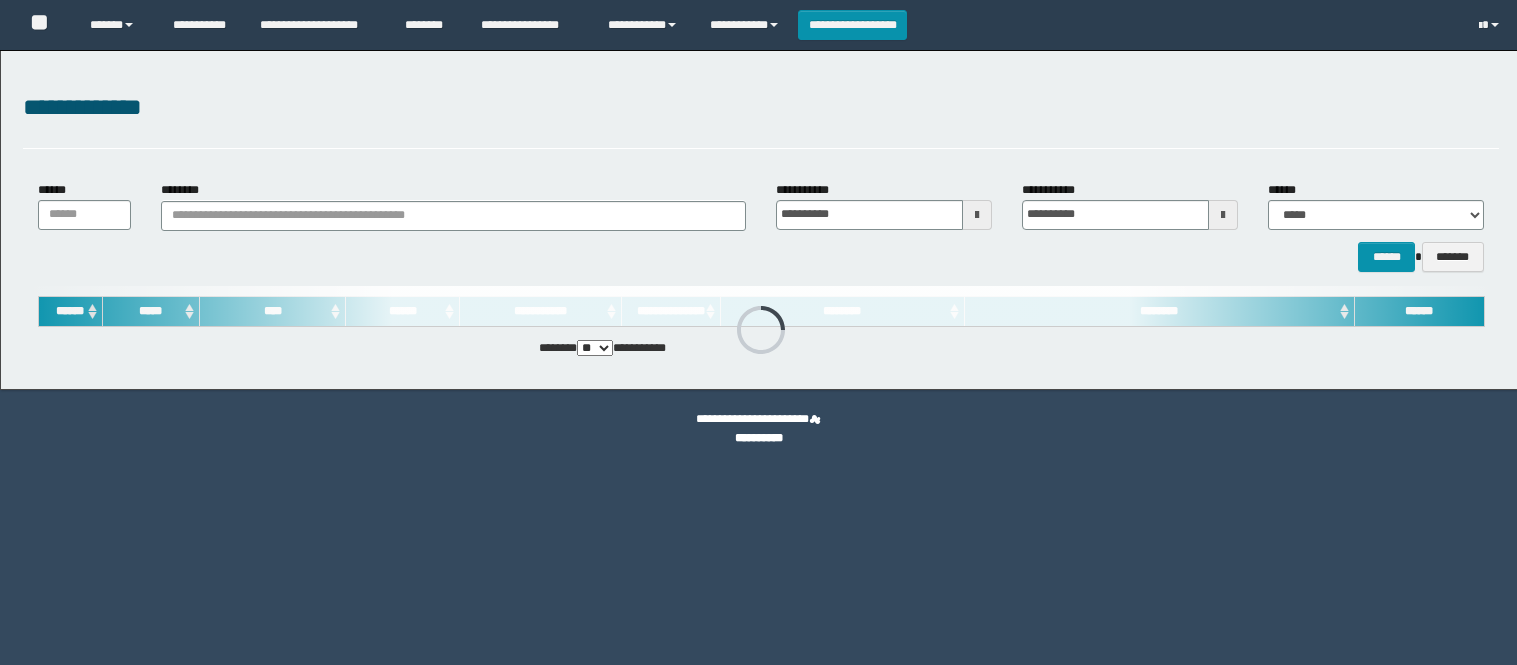 scroll, scrollTop: 0, scrollLeft: 0, axis: both 